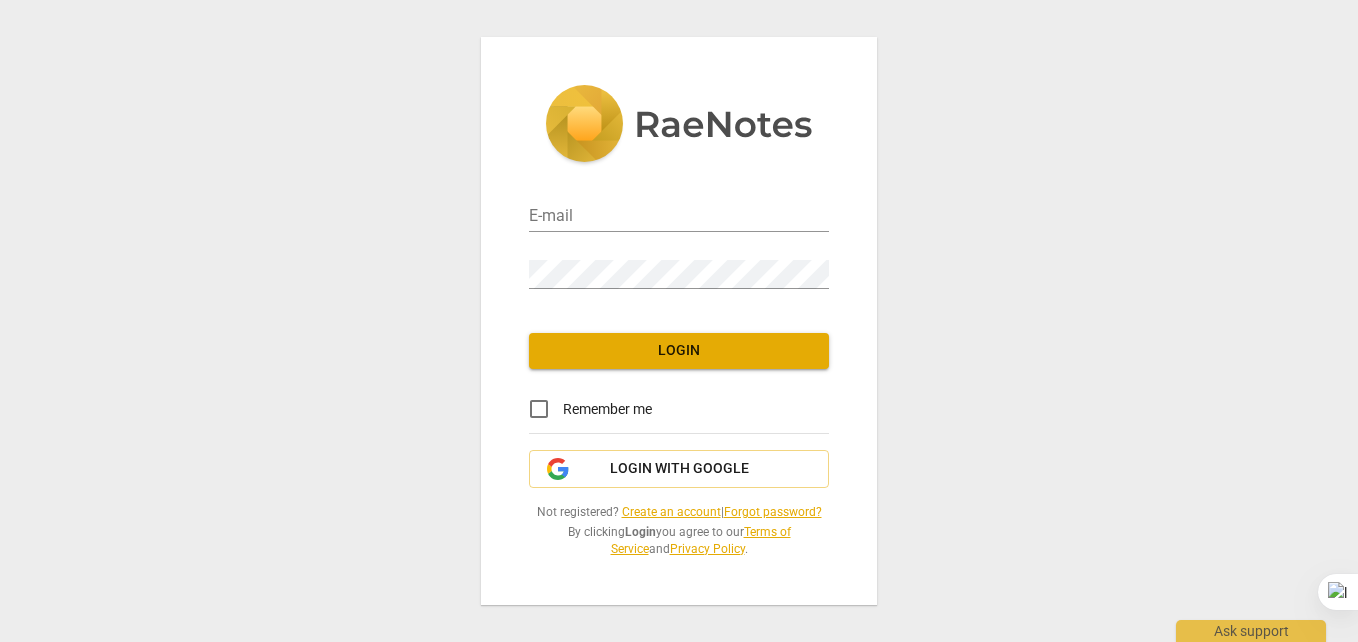 scroll, scrollTop: 0, scrollLeft: 0, axis: both 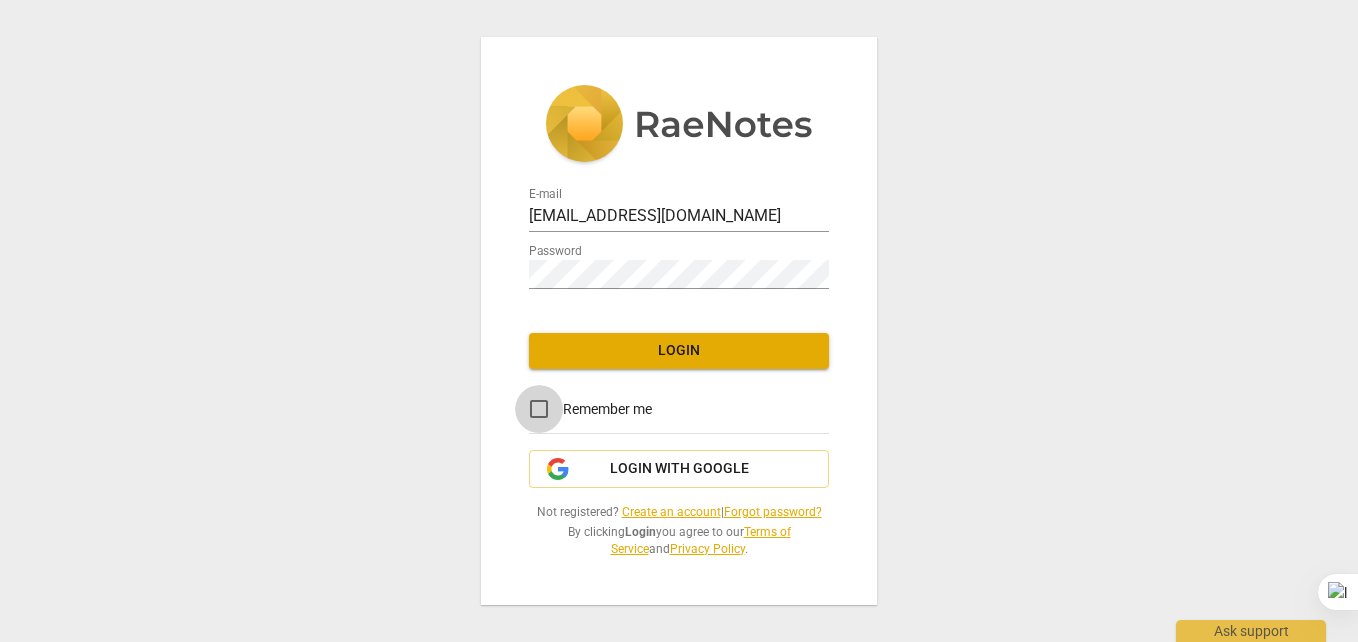click on "Remember me" at bounding box center [539, 409] 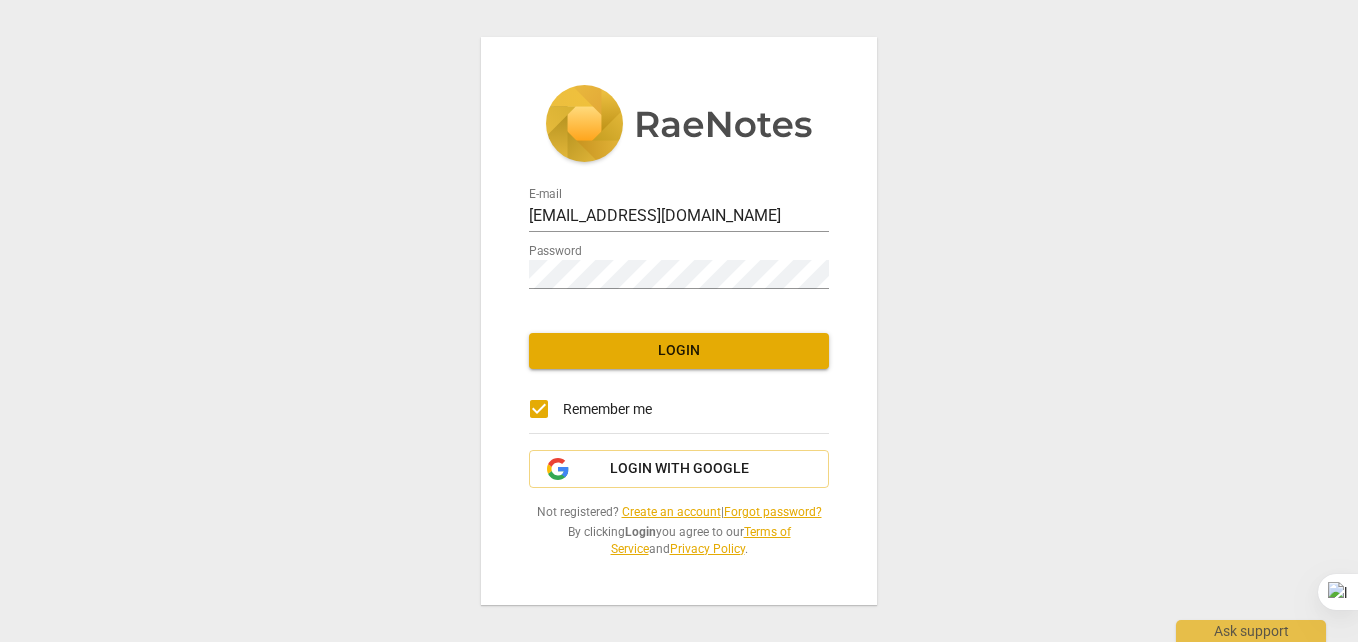 click on "Login" at bounding box center (679, 351) 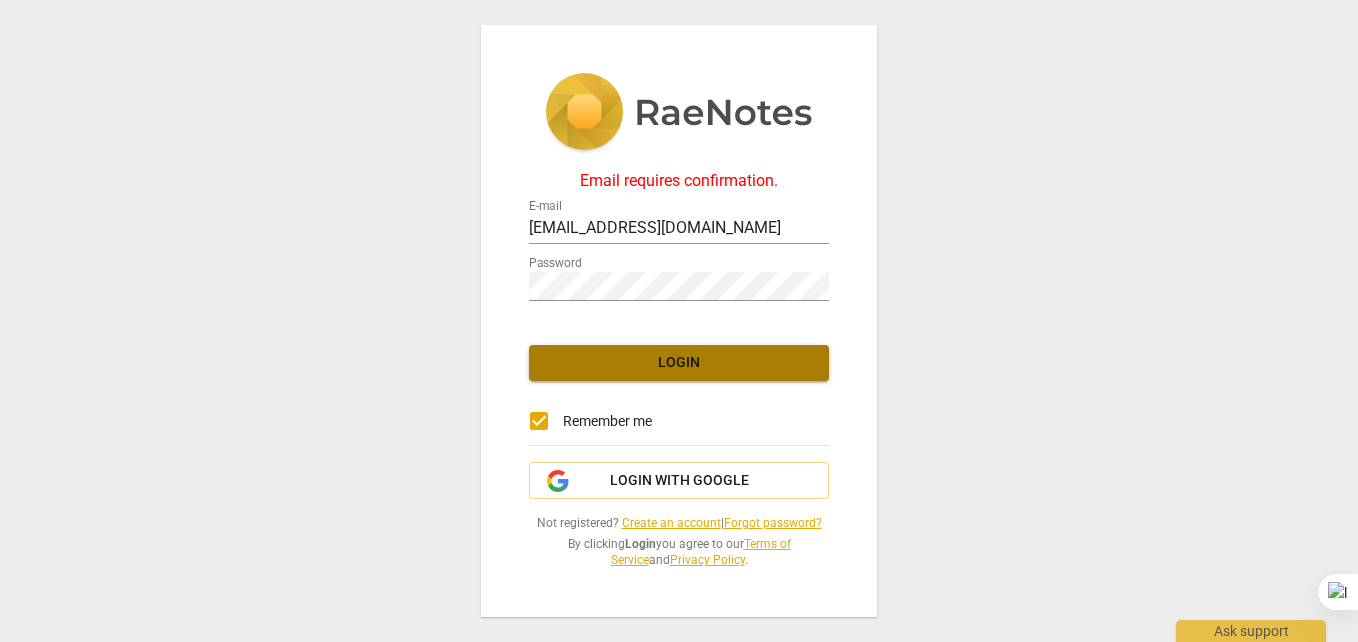 click on "Login" at bounding box center [679, 363] 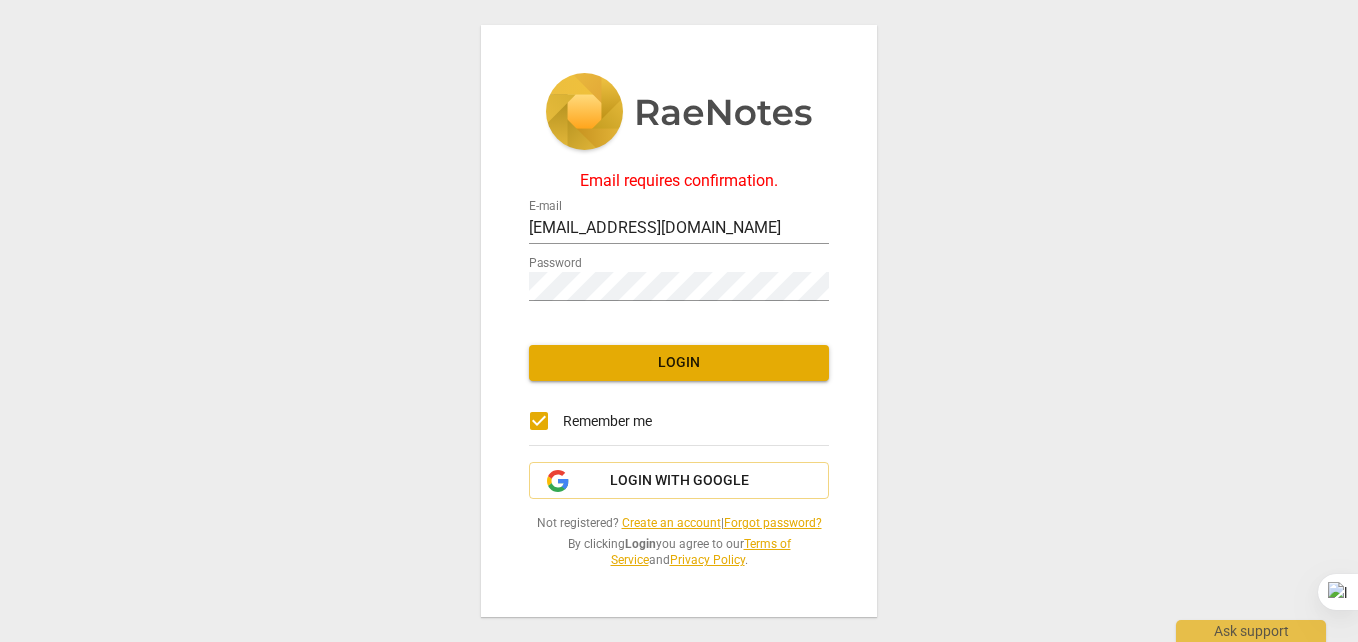 click on "Create an account" at bounding box center [671, 523] 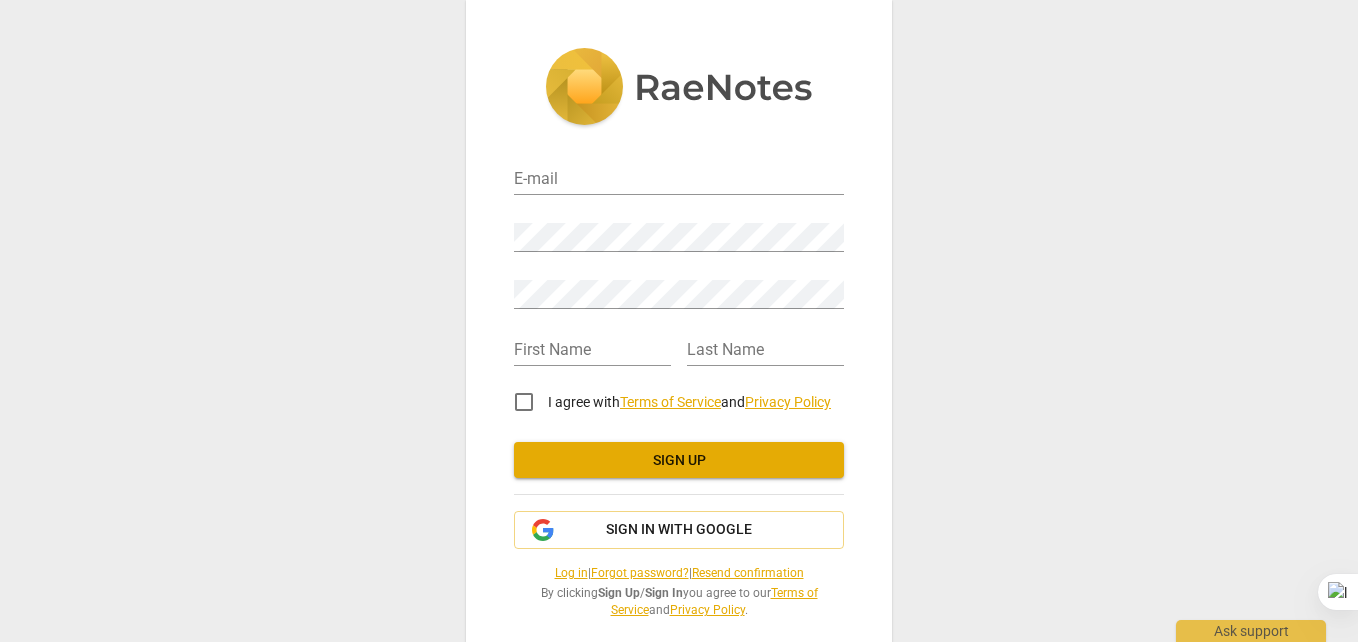 type on "abela.leonie3@gmail.com" 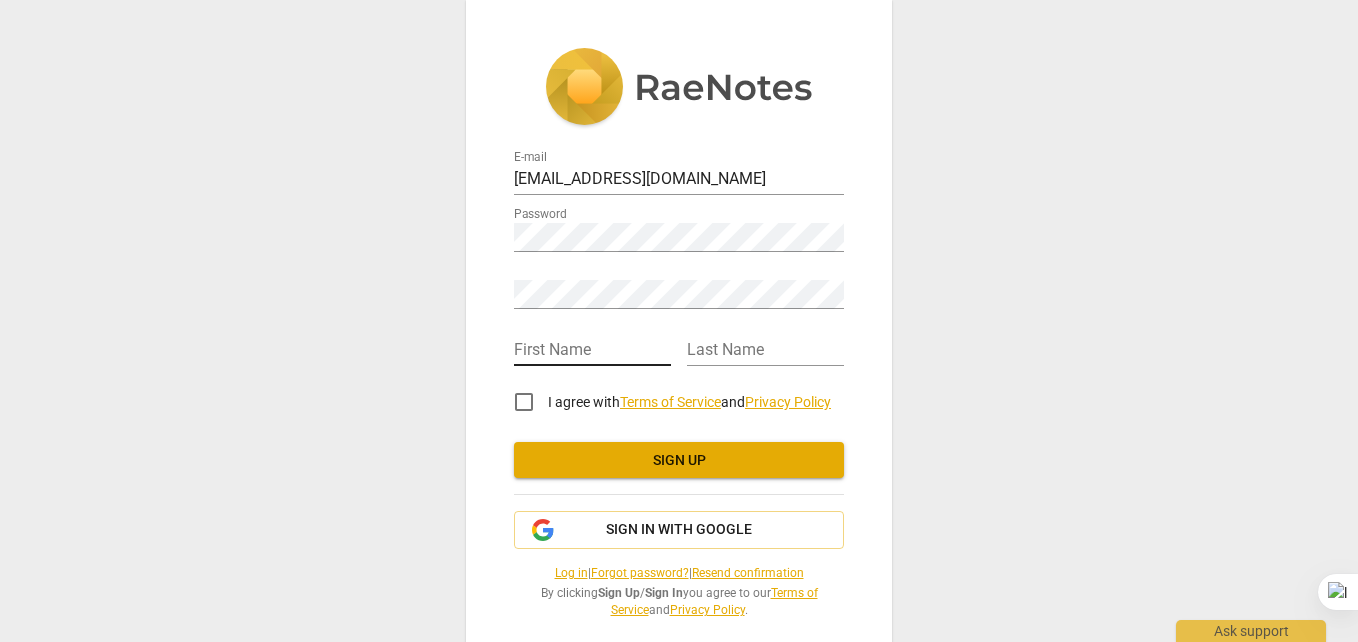 click at bounding box center [592, 351] 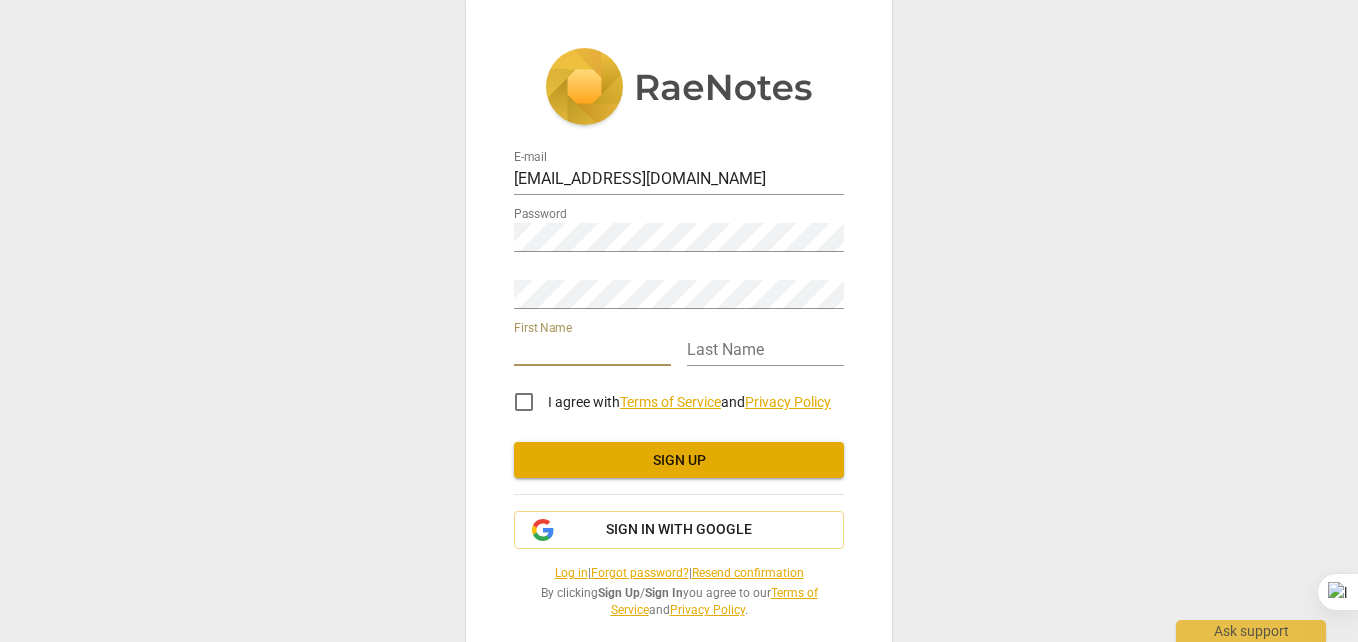 type on "leonie" 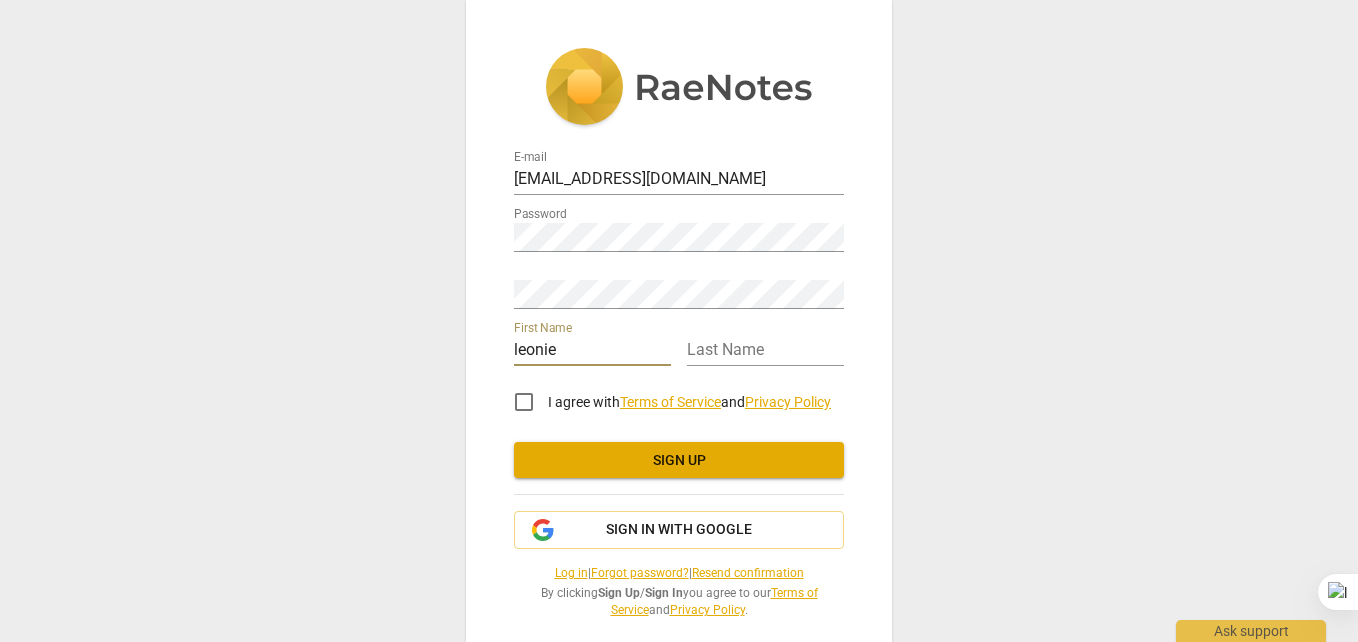 type on "abela" 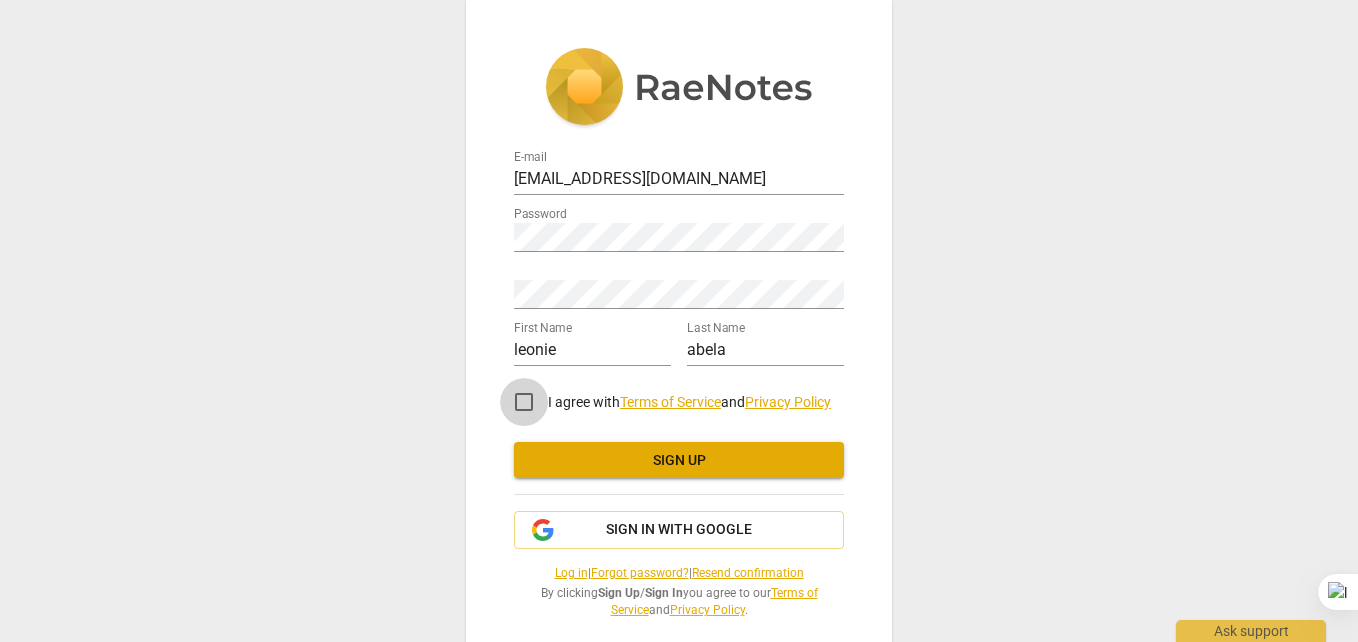 click on "I agree with  Terms of Service  and  Privacy Policy" at bounding box center (524, 402) 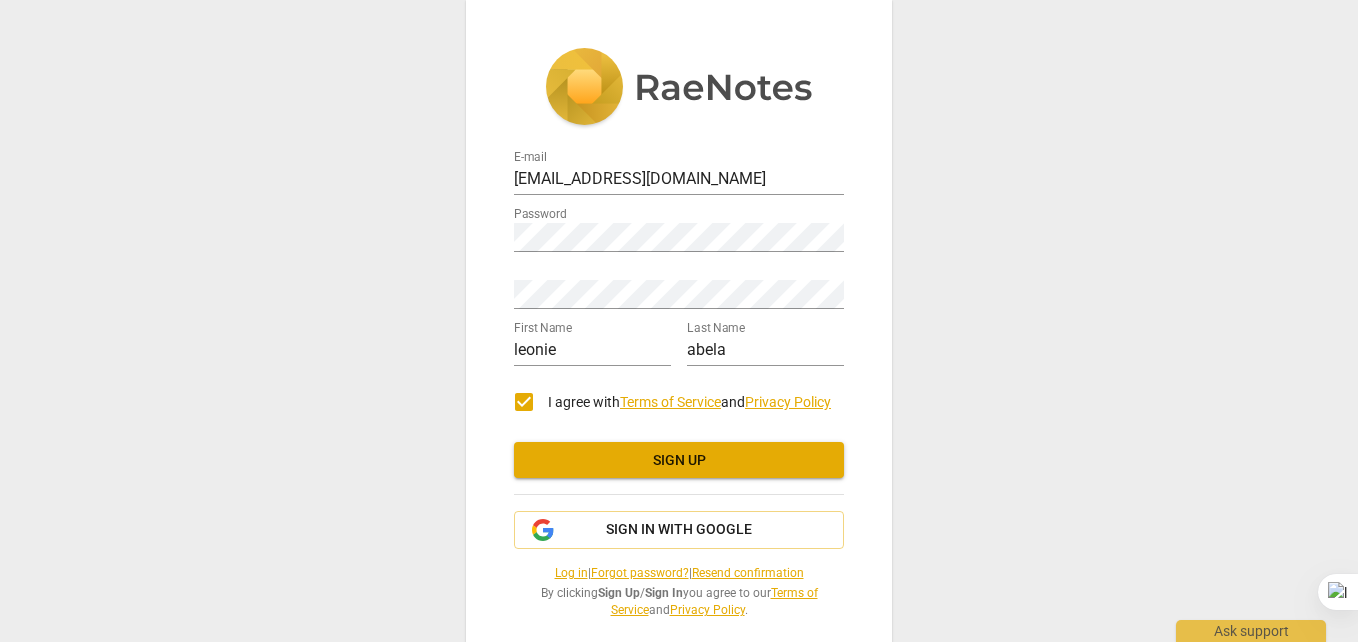 click on "Sign up" at bounding box center [679, 461] 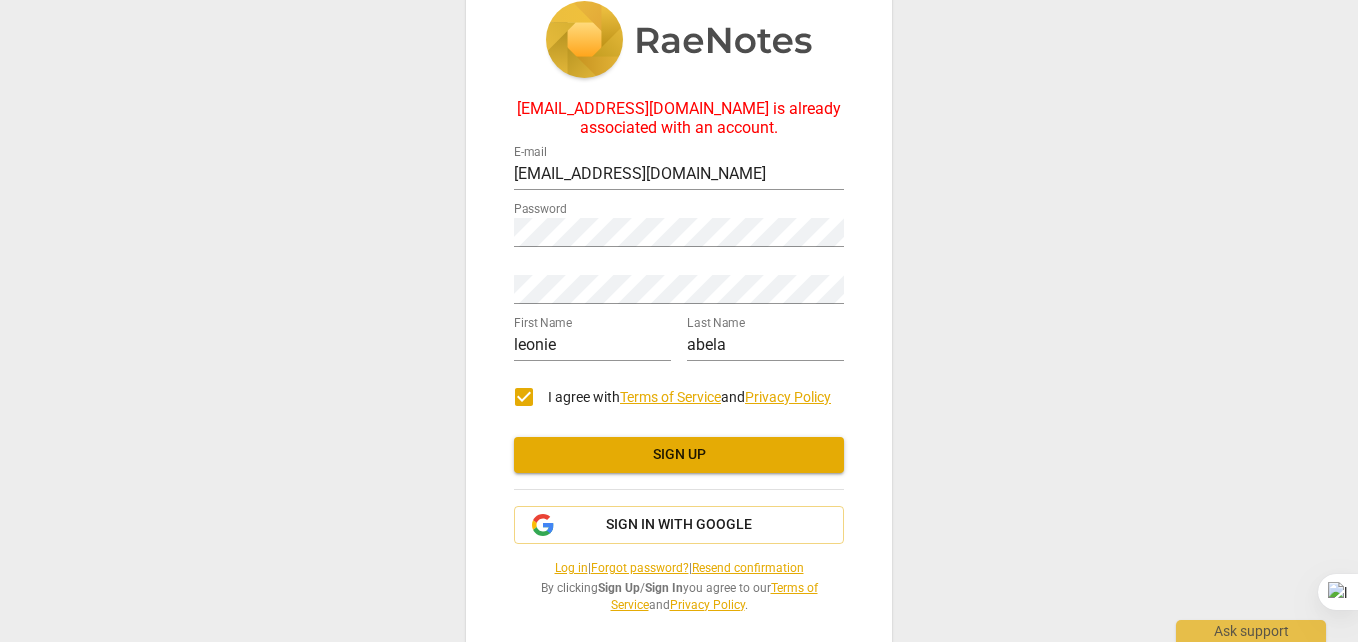 scroll, scrollTop: 66, scrollLeft: 0, axis: vertical 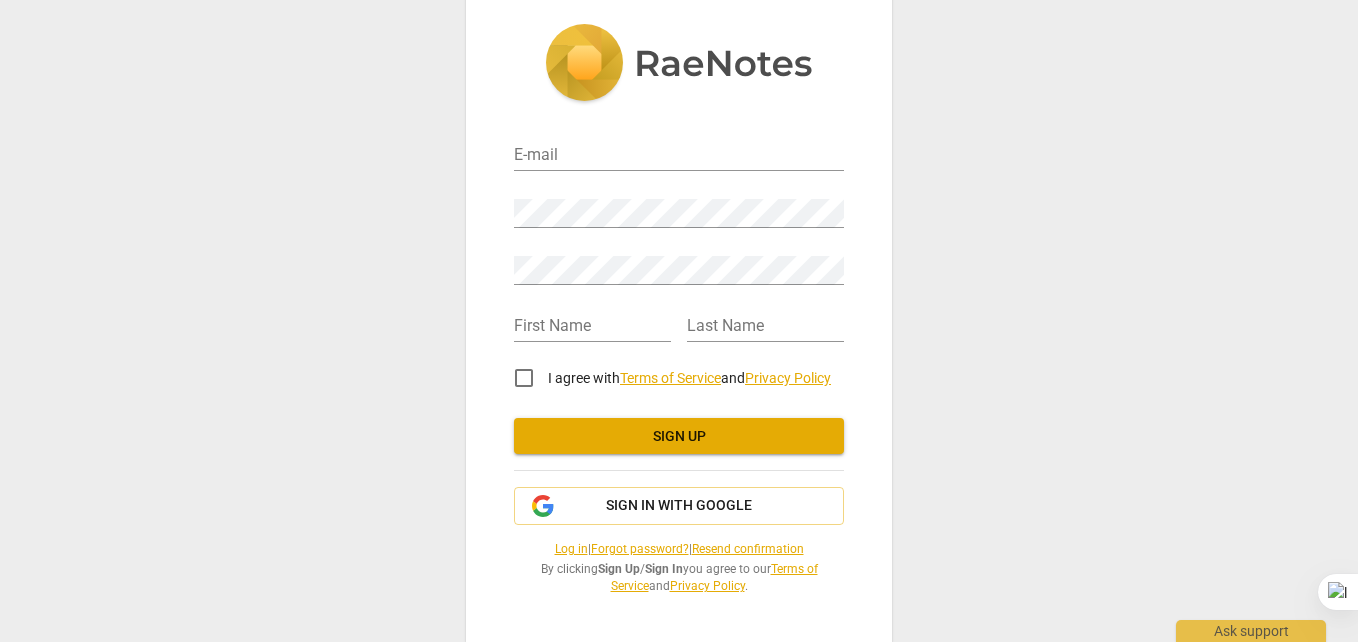type on "[EMAIL_ADDRESS][DOMAIN_NAME]" 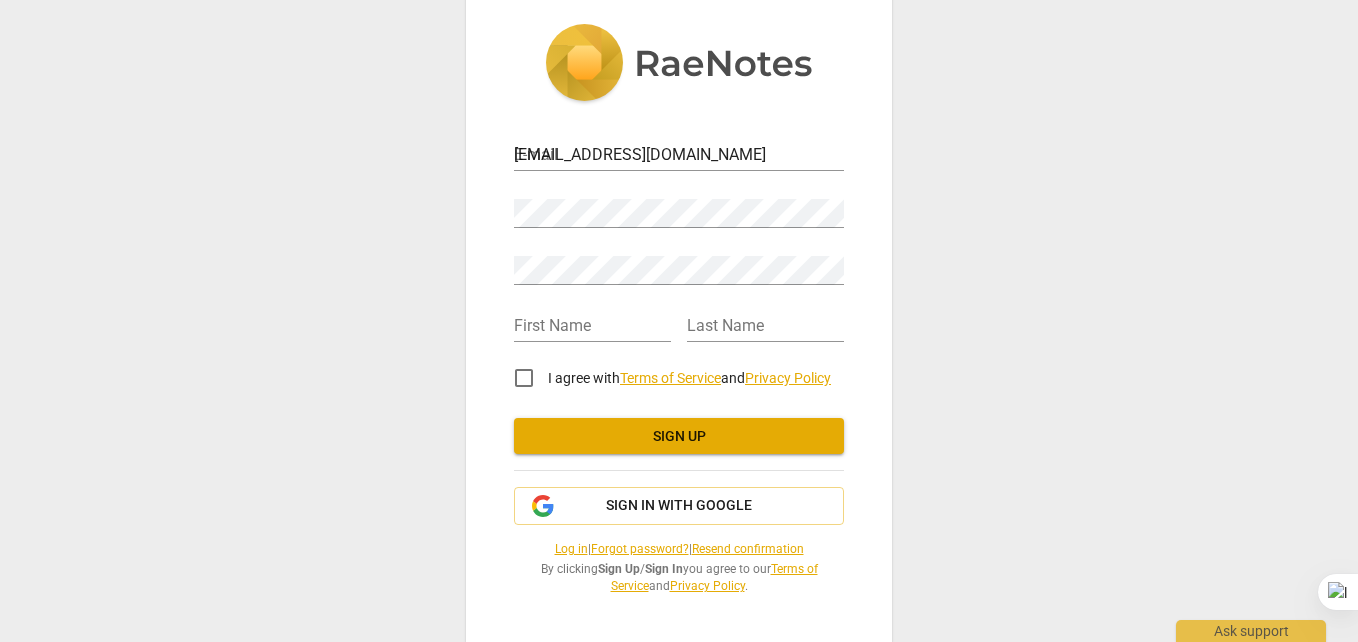 click on "Log in" at bounding box center (571, 549) 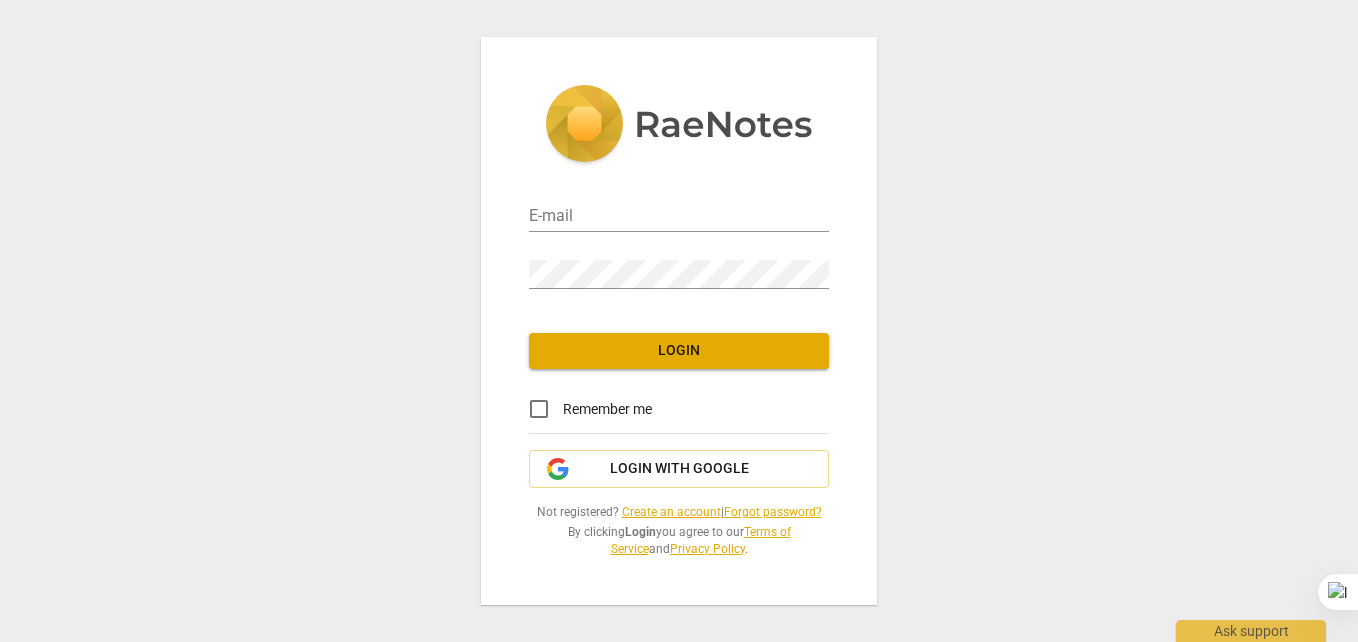 type on "abela.leonie3@gmail.com" 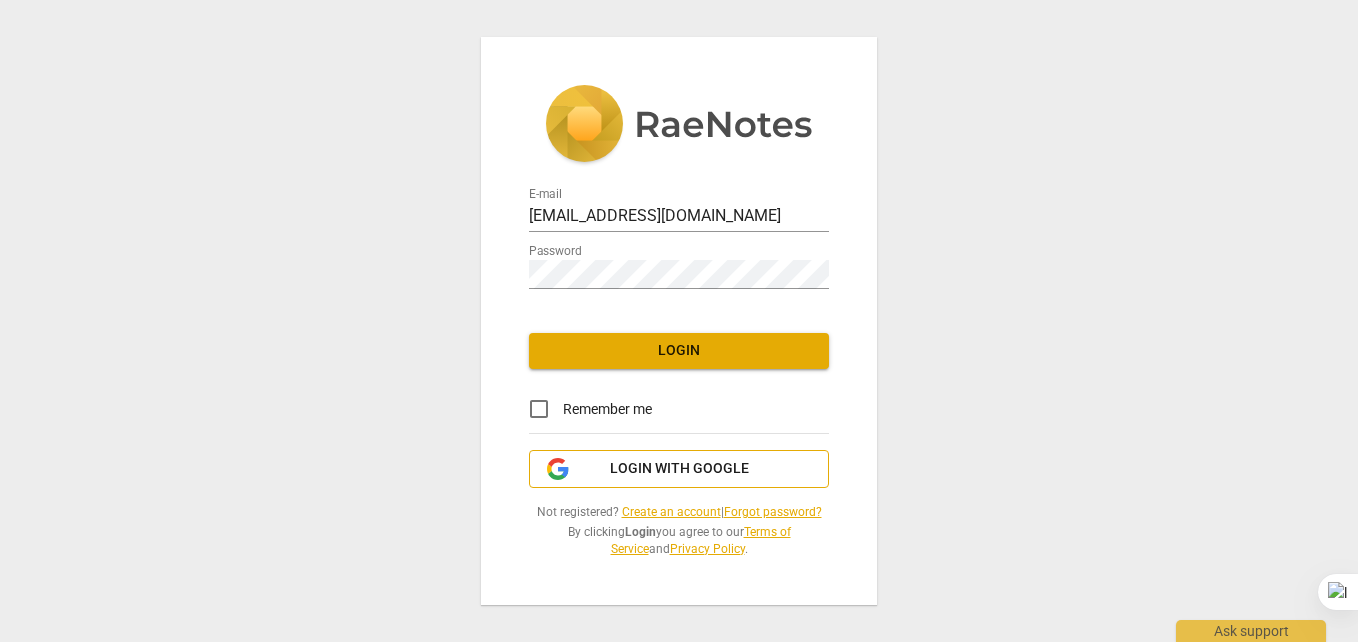 click on "Login with Google" at bounding box center (679, 469) 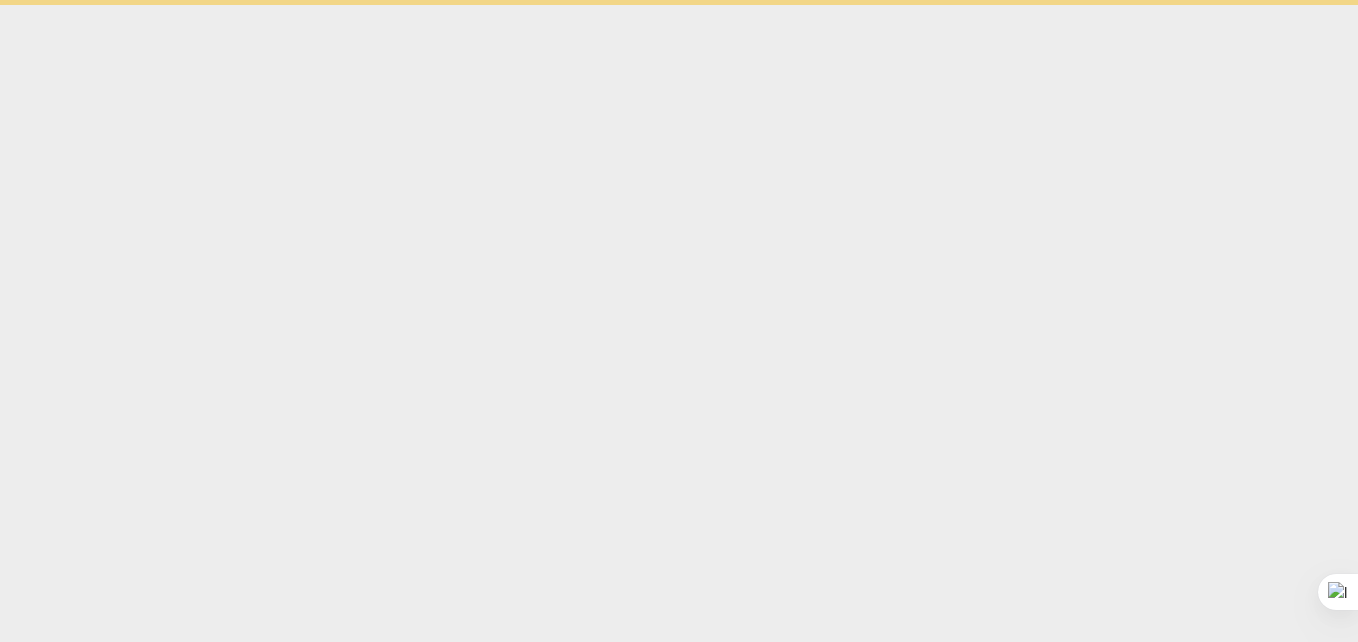 scroll, scrollTop: 0, scrollLeft: 0, axis: both 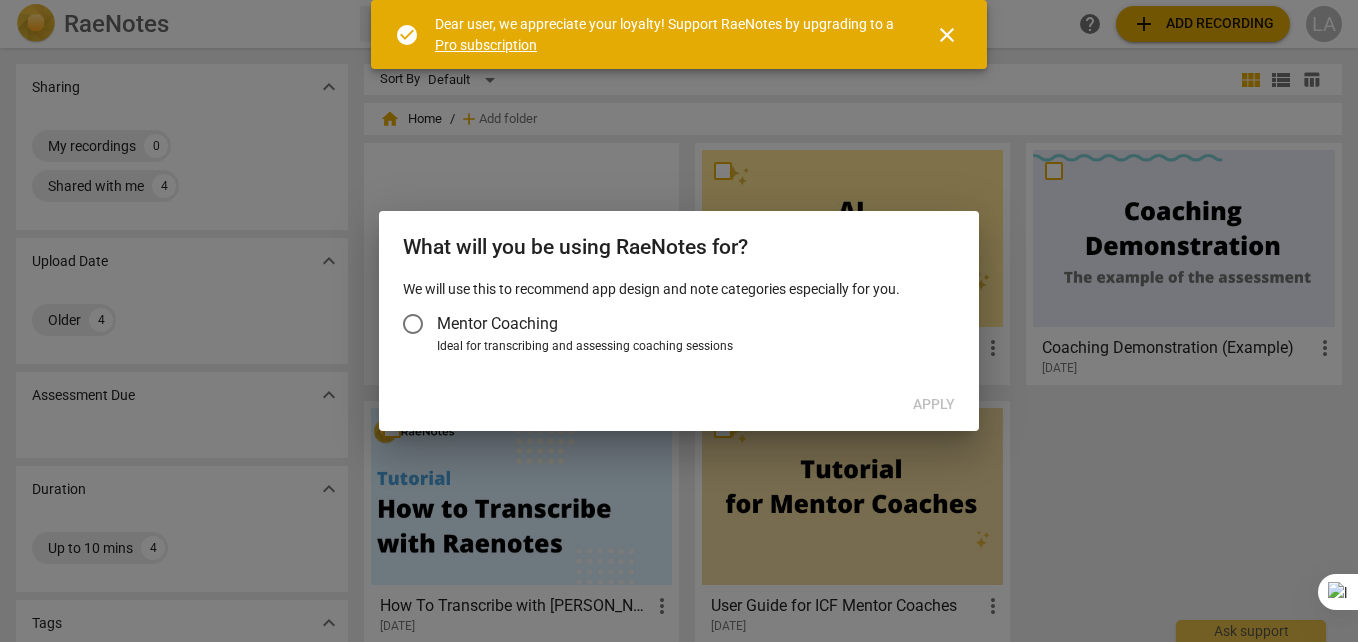 click on "Mentor Coaching" at bounding box center [413, 324] 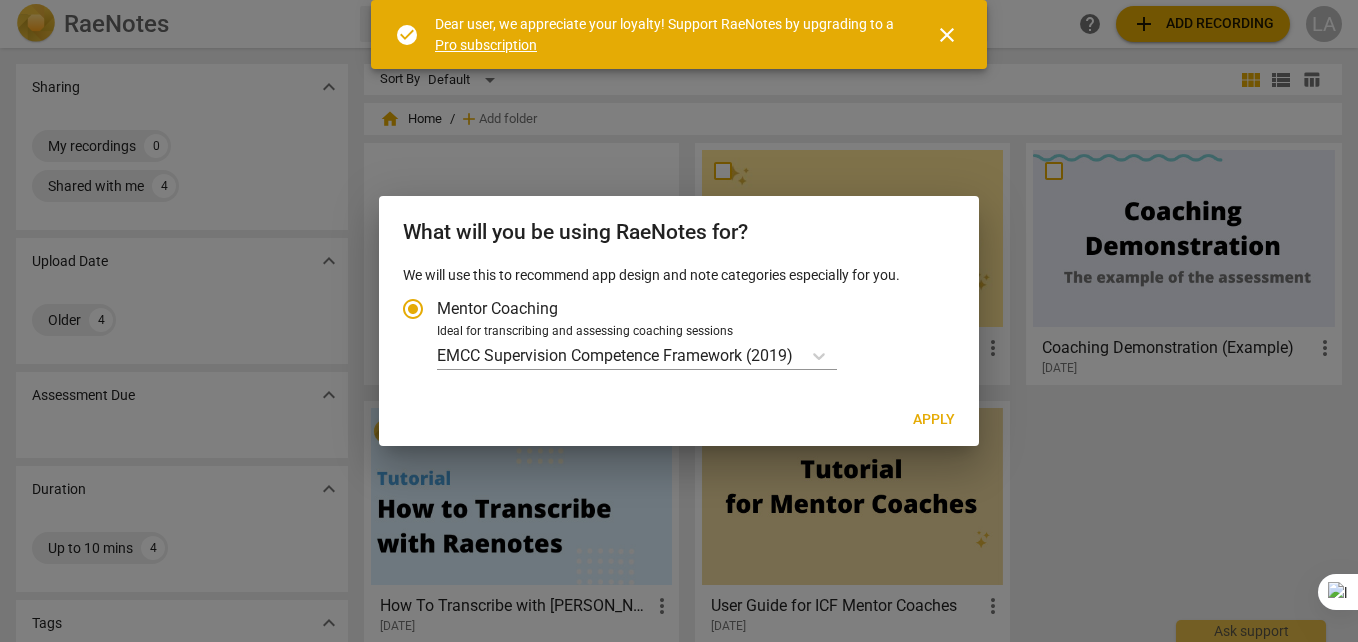 click on "Apply" at bounding box center (934, 420) 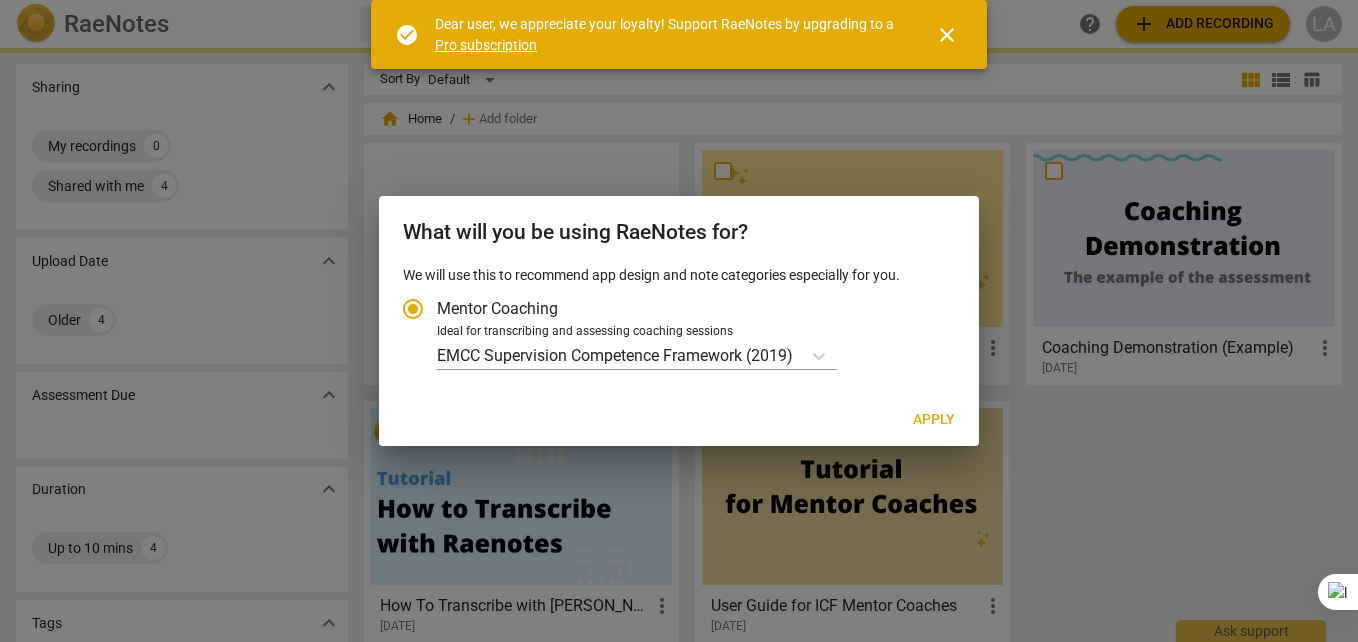 radio on "false" 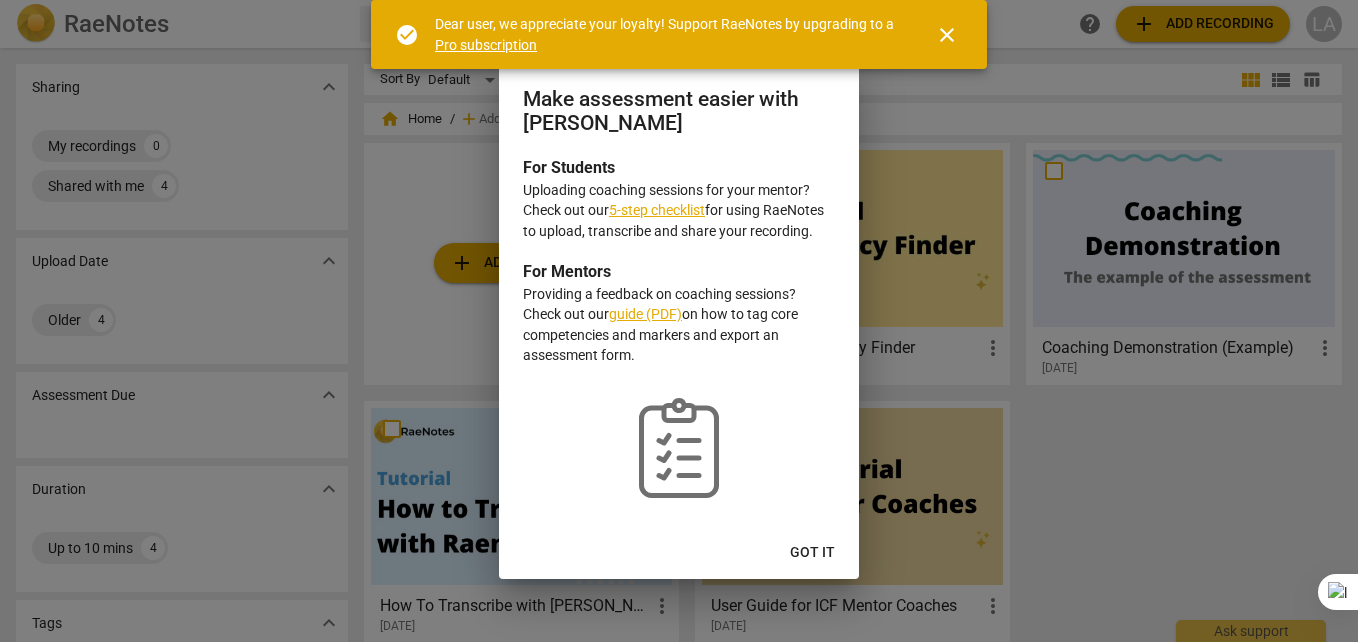 click on "Got it" at bounding box center [812, 553] 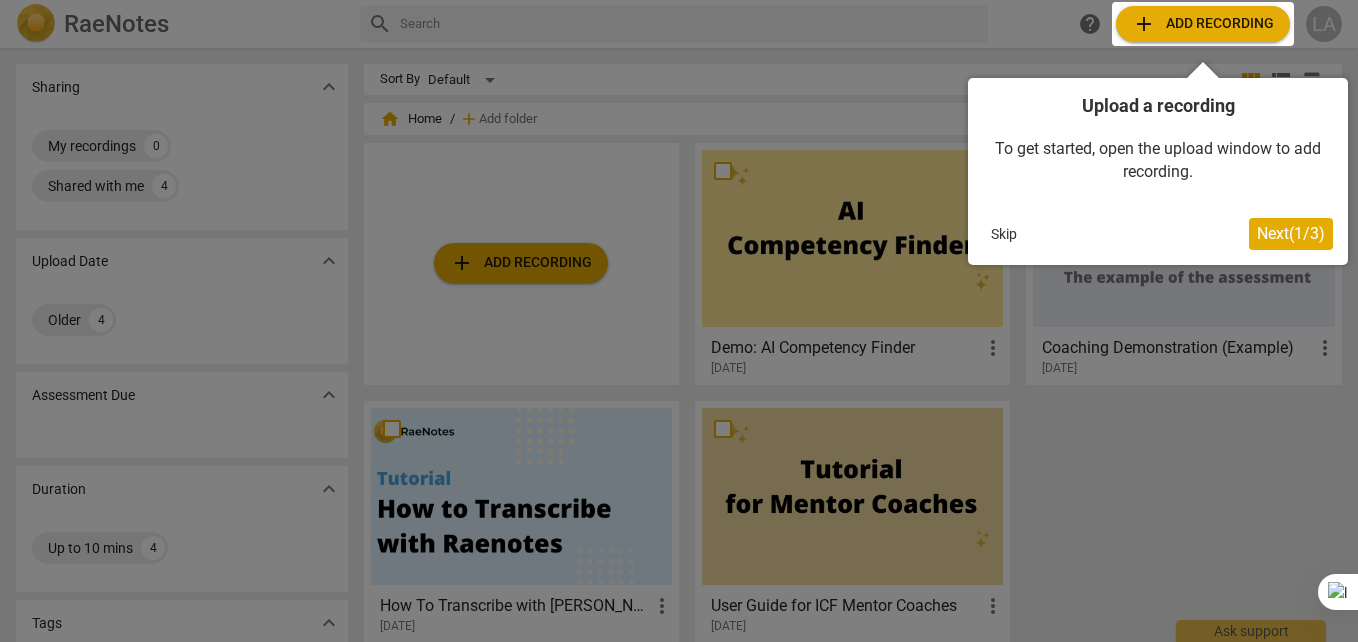 click on "Next  ( 1 / 3 )" at bounding box center [1291, 233] 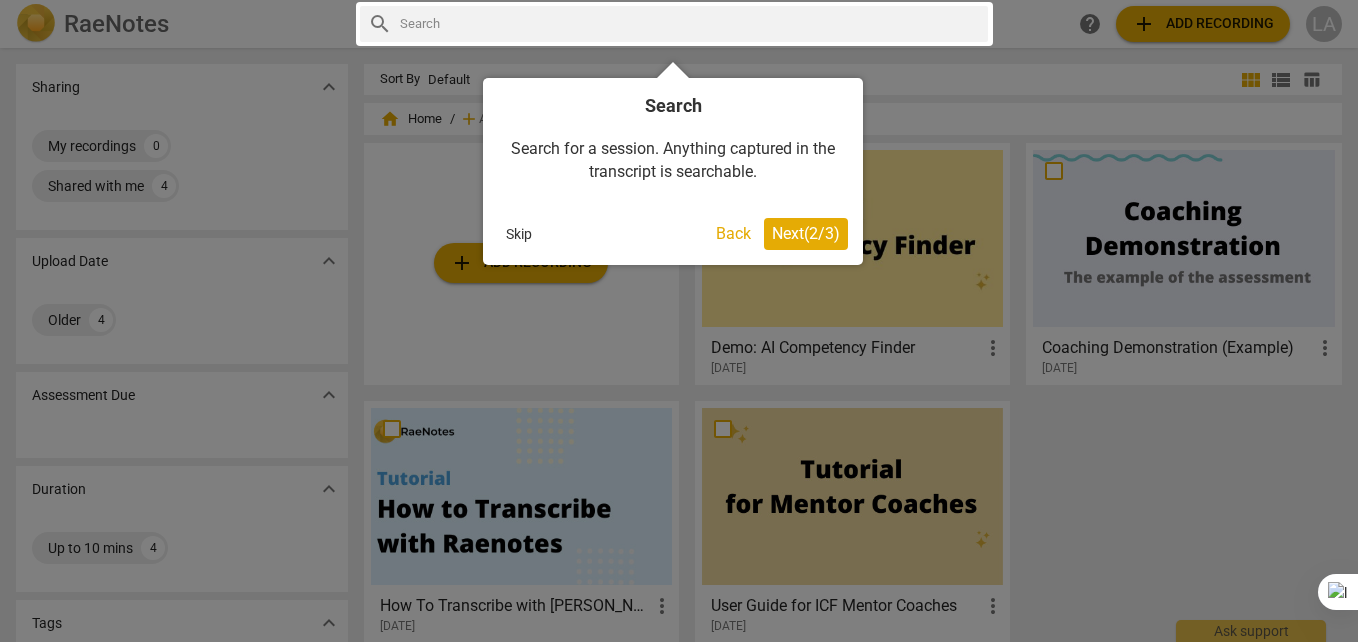 click on "Next  ( 2 / 3 )" at bounding box center (806, 233) 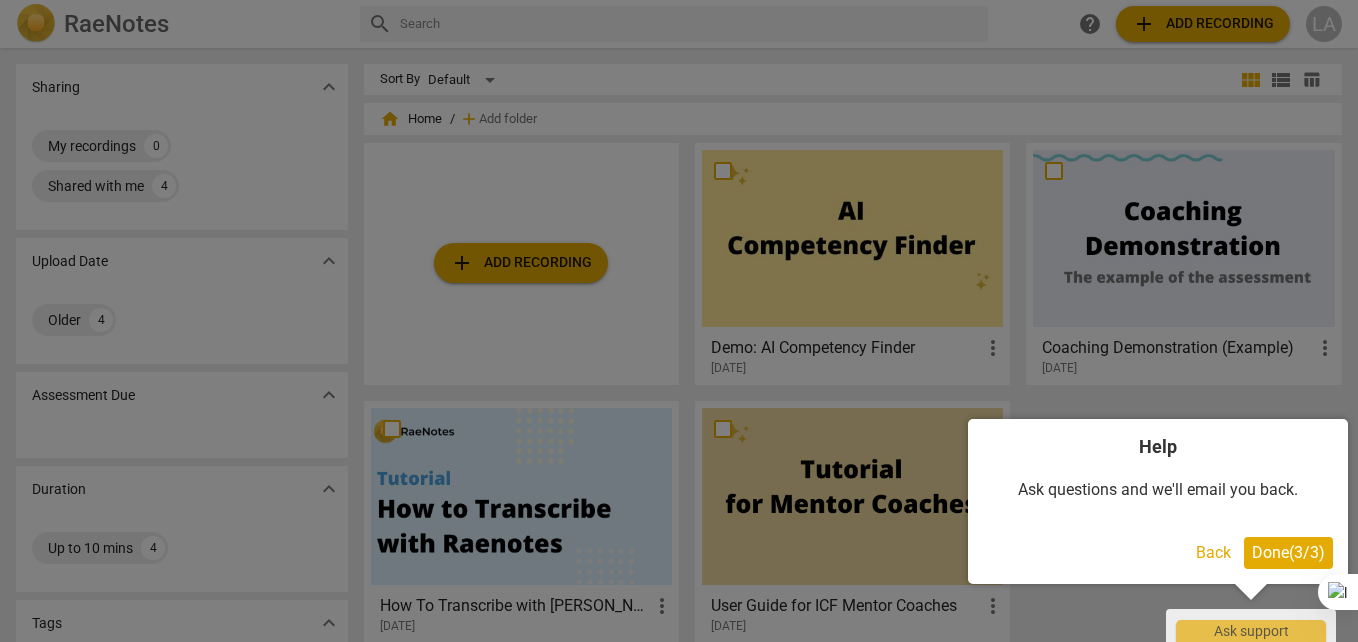 click on "Done  ( 3 / 3 )" at bounding box center (1288, 552) 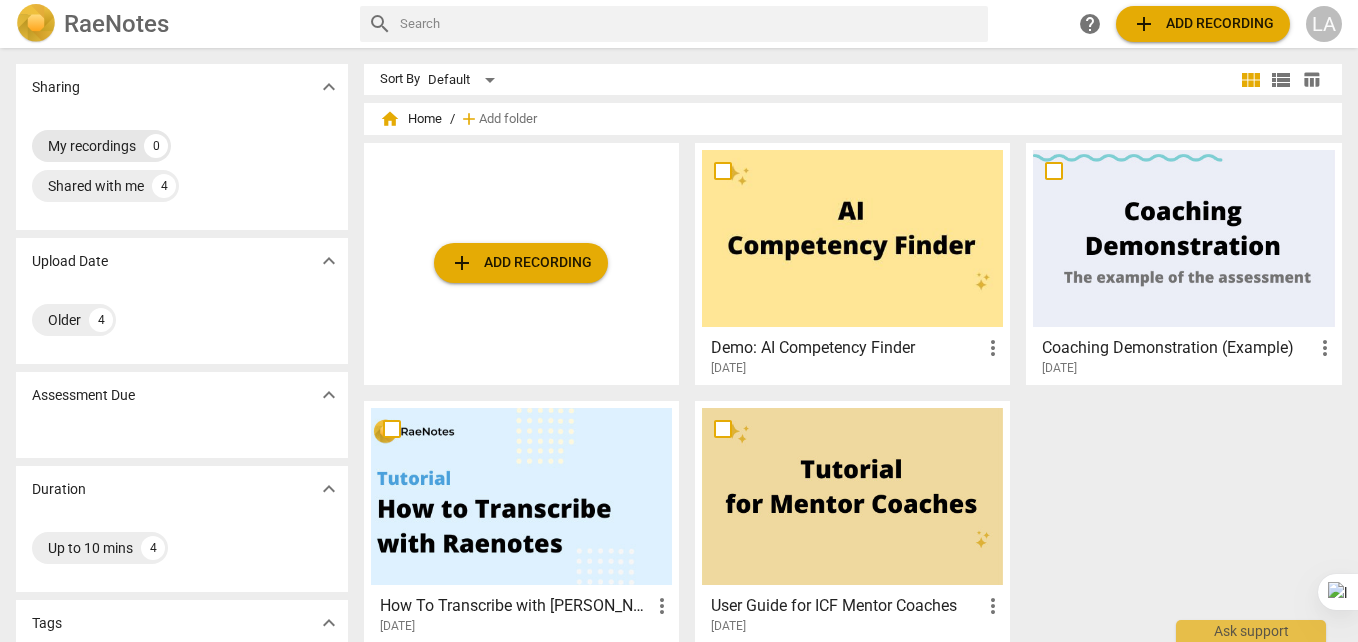 click on "My recordings" at bounding box center (92, 146) 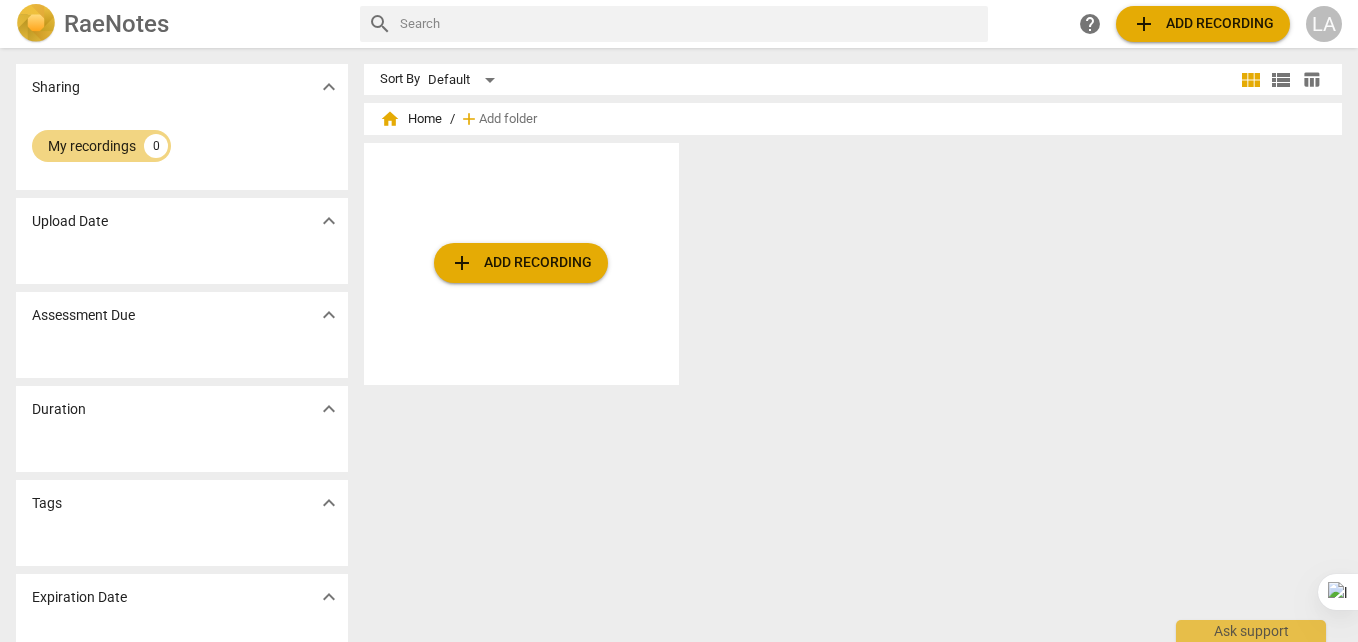 click on "add   Add recording" at bounding box center [521, 263] 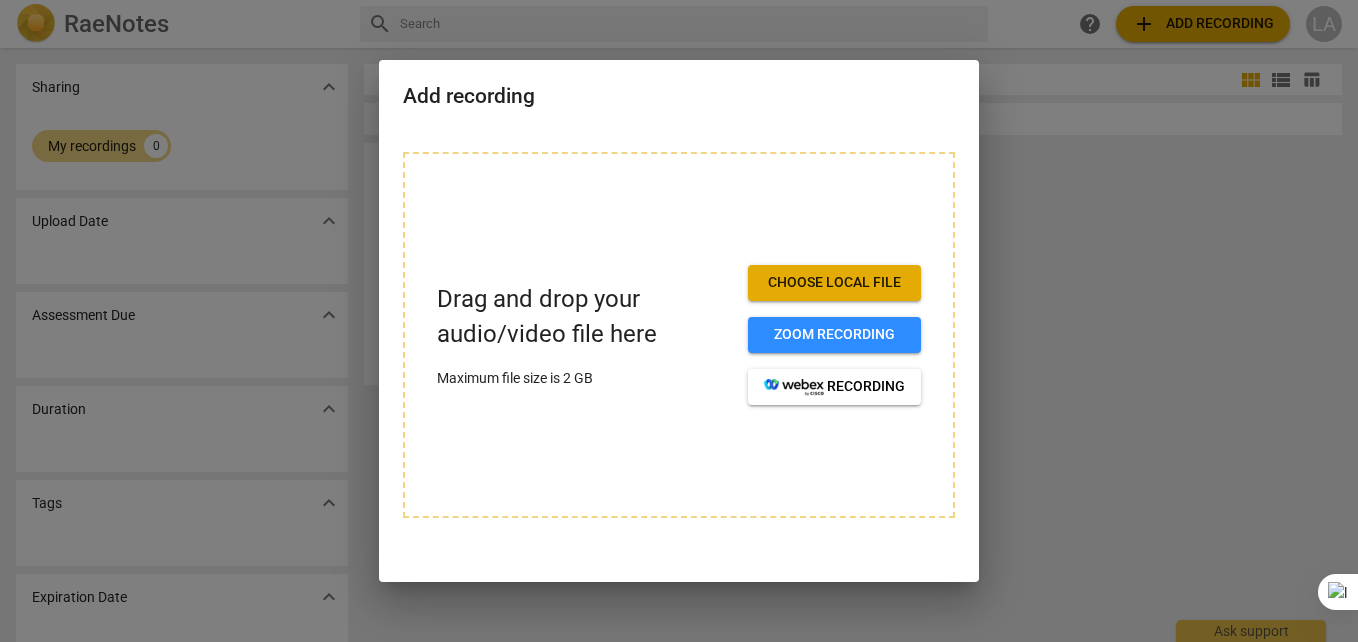 click on "Choose local file" at bounding box center [834, 283] 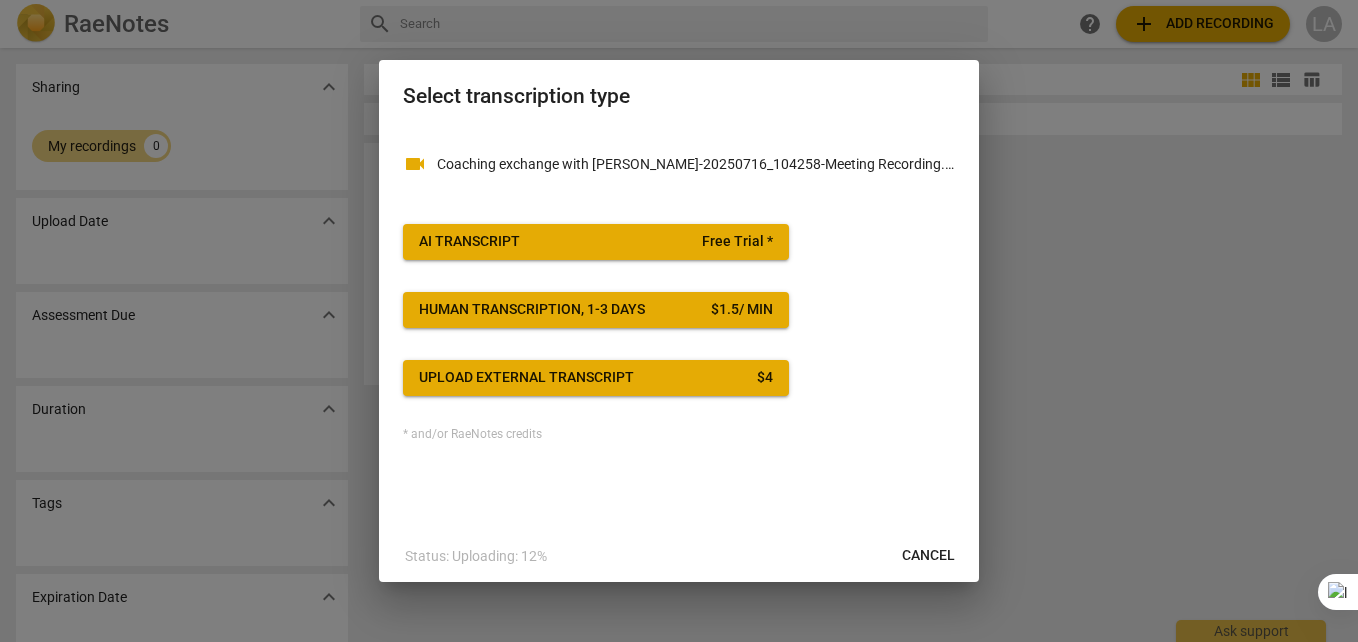 click on "AI Transcript" at bounding box center [469, 242] 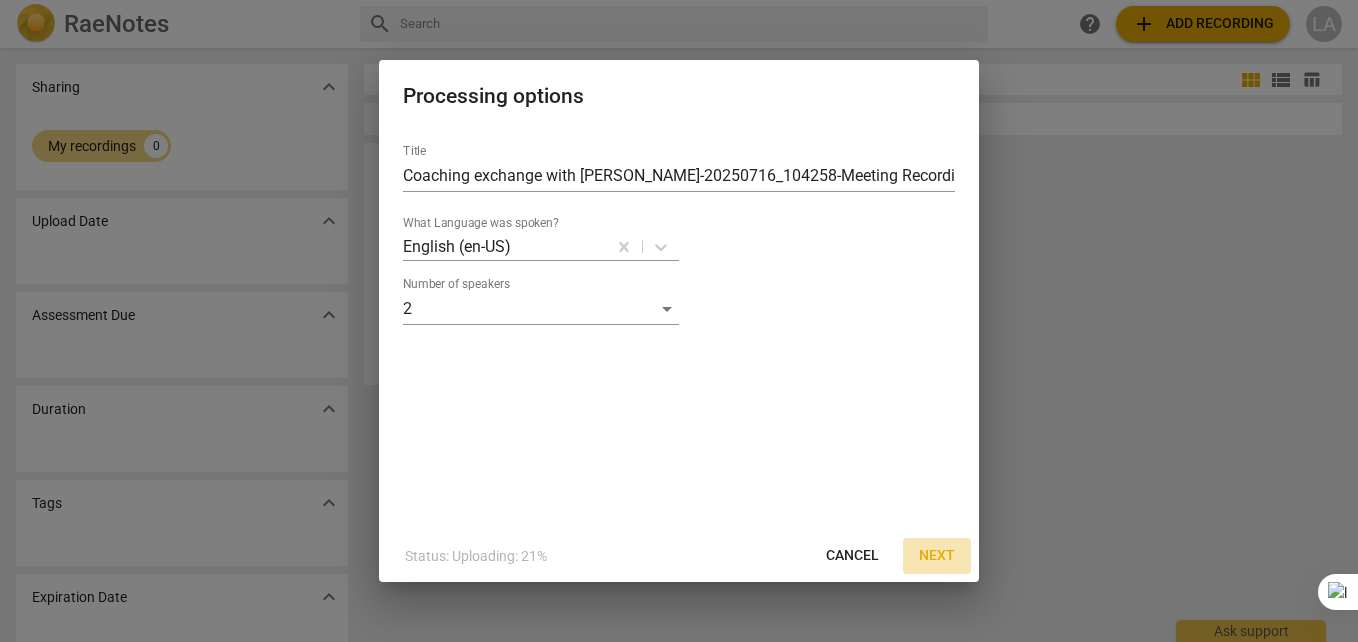 click on "Next" at bounding box center [937, 556] 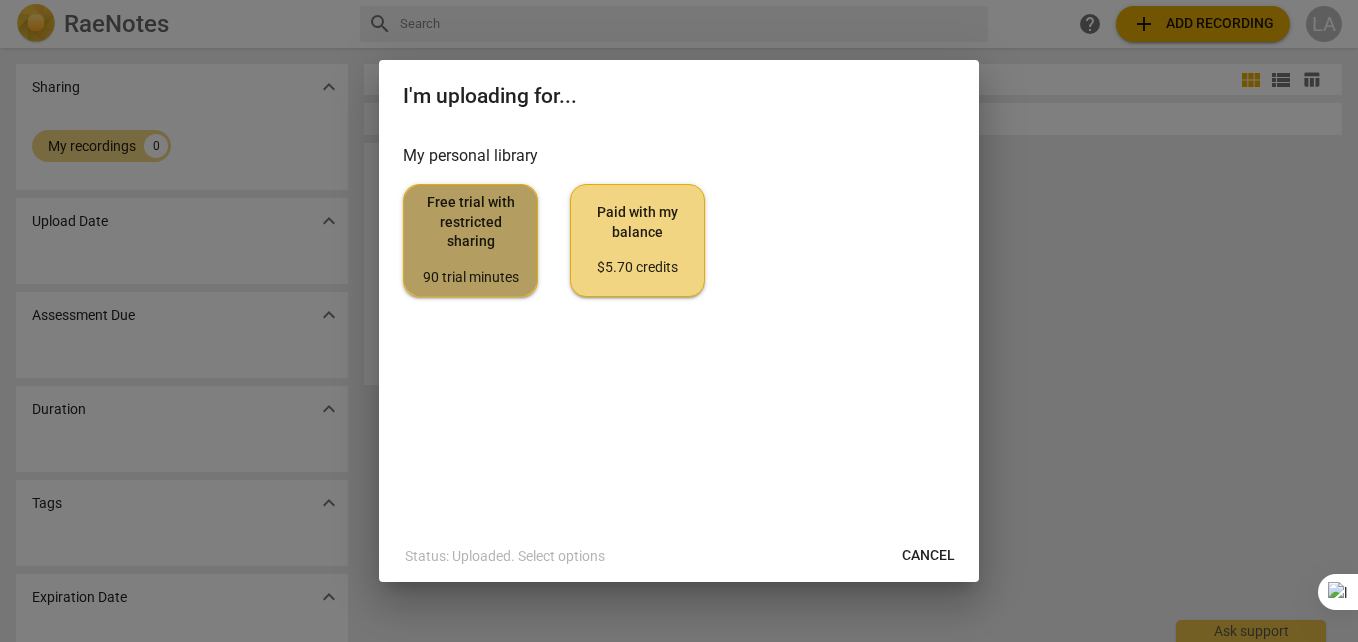 click on "Free trial with restricted sharing 90 trial minutes" at bounding box center [470, 240] 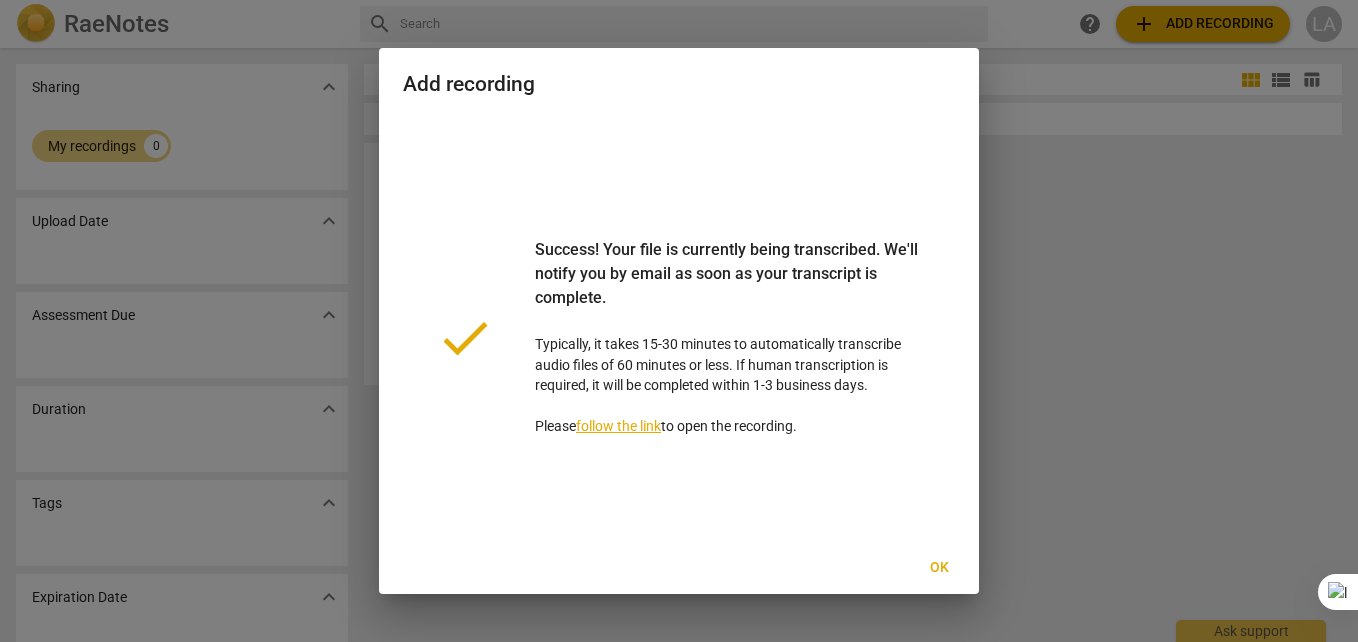 click on "follow the link" at bounding box center (618, 426) 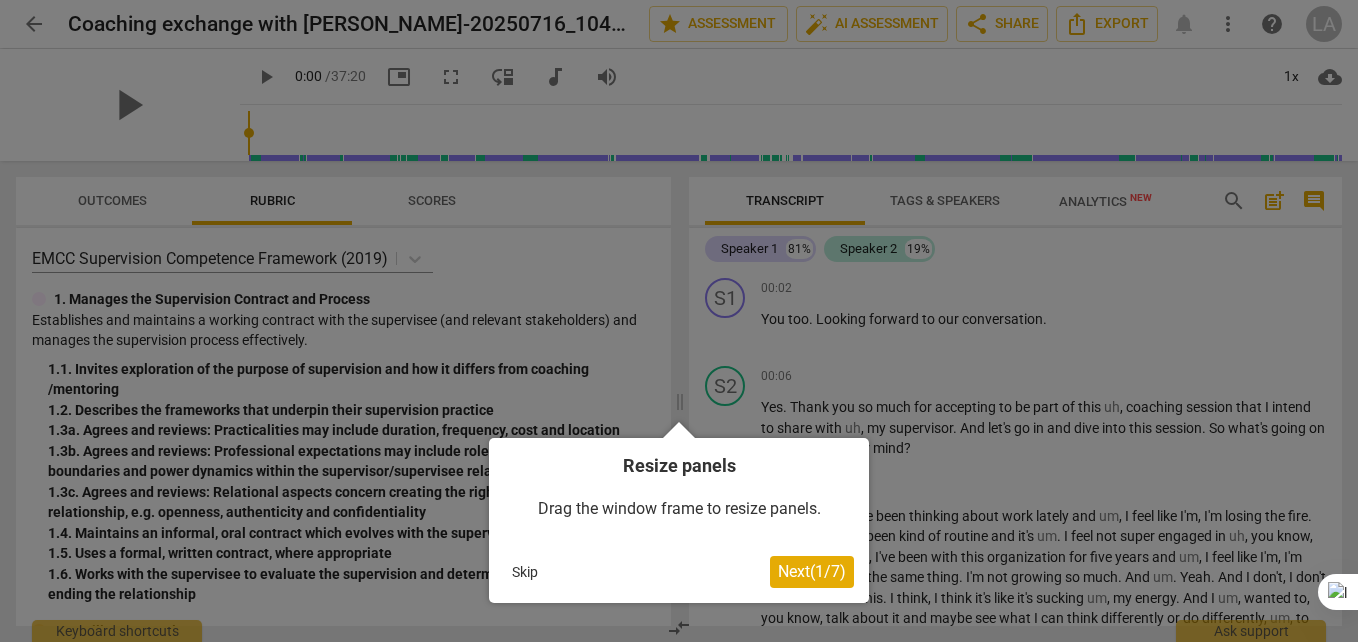 click on "Skip" at bounding box center (525, 572) 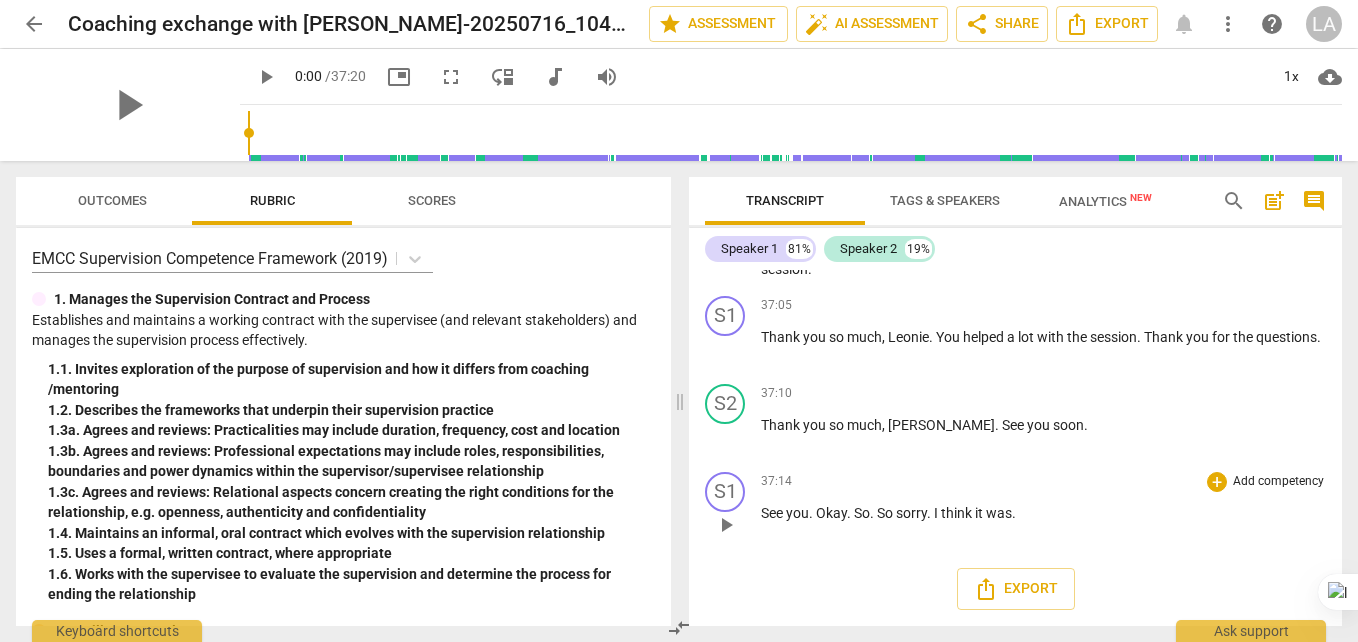 scroll, scrollTop: 9827, scrollLeft: 0, axis: vertical 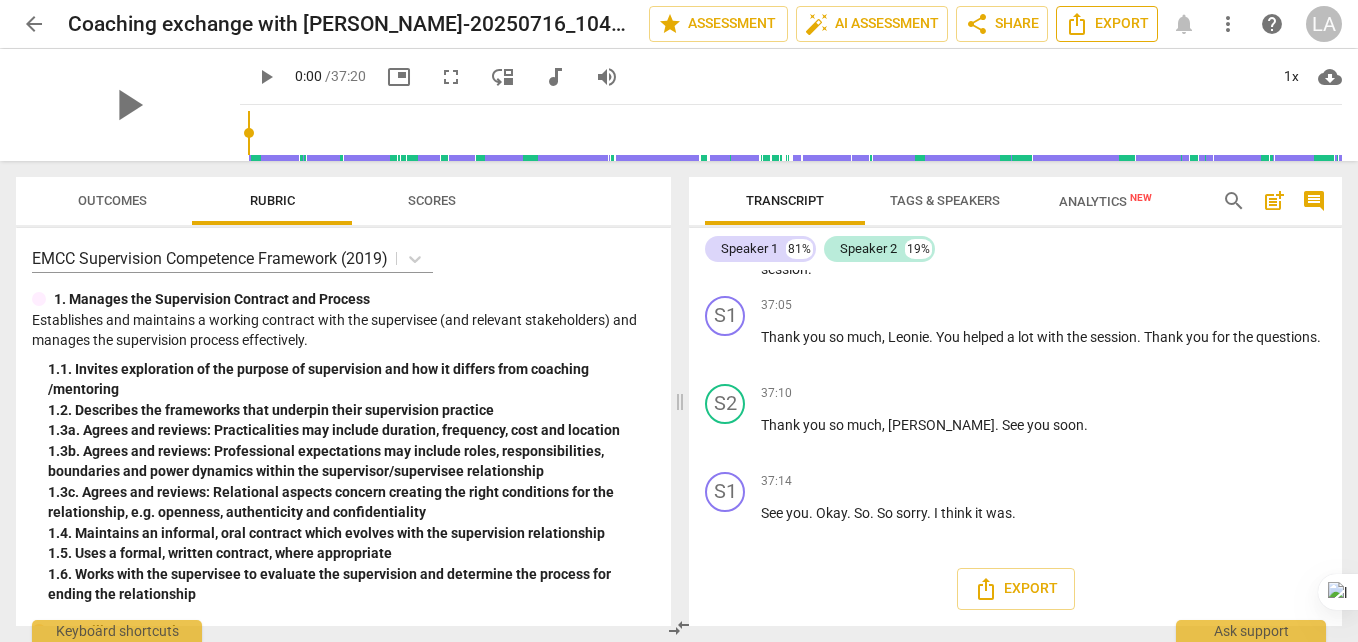 click on "Export" at bounding box center (1107, 24) 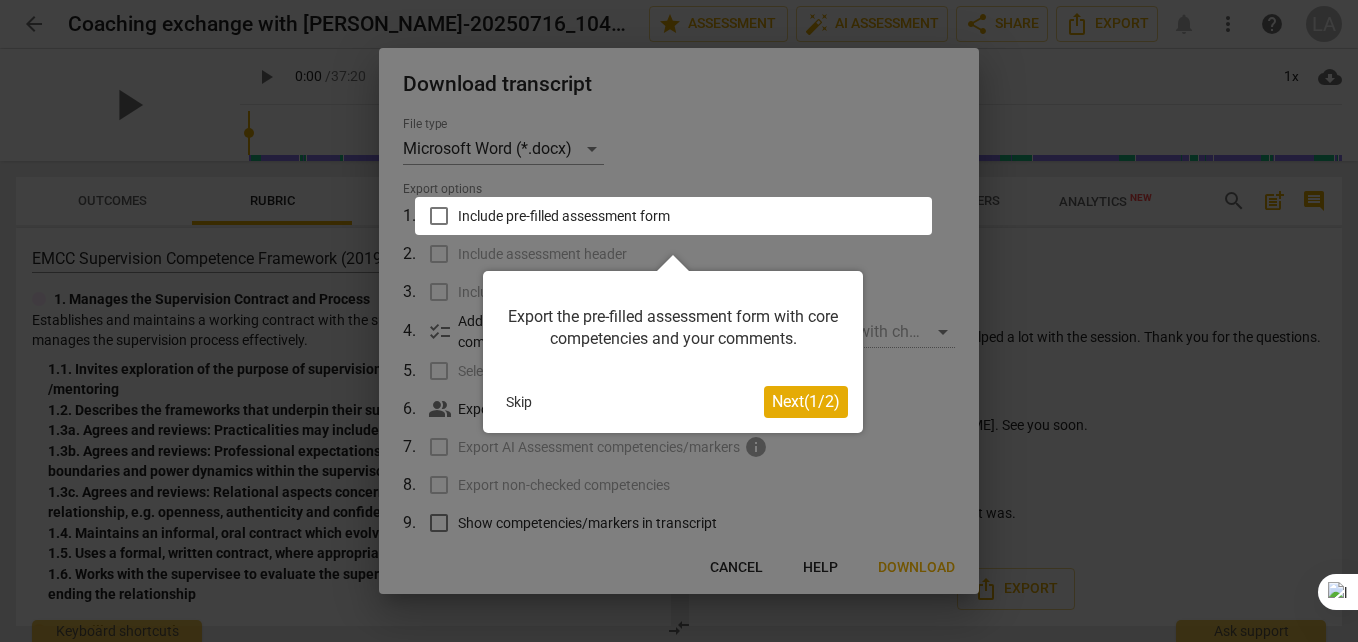 click on "Skip" at bounding box center (519, 402) 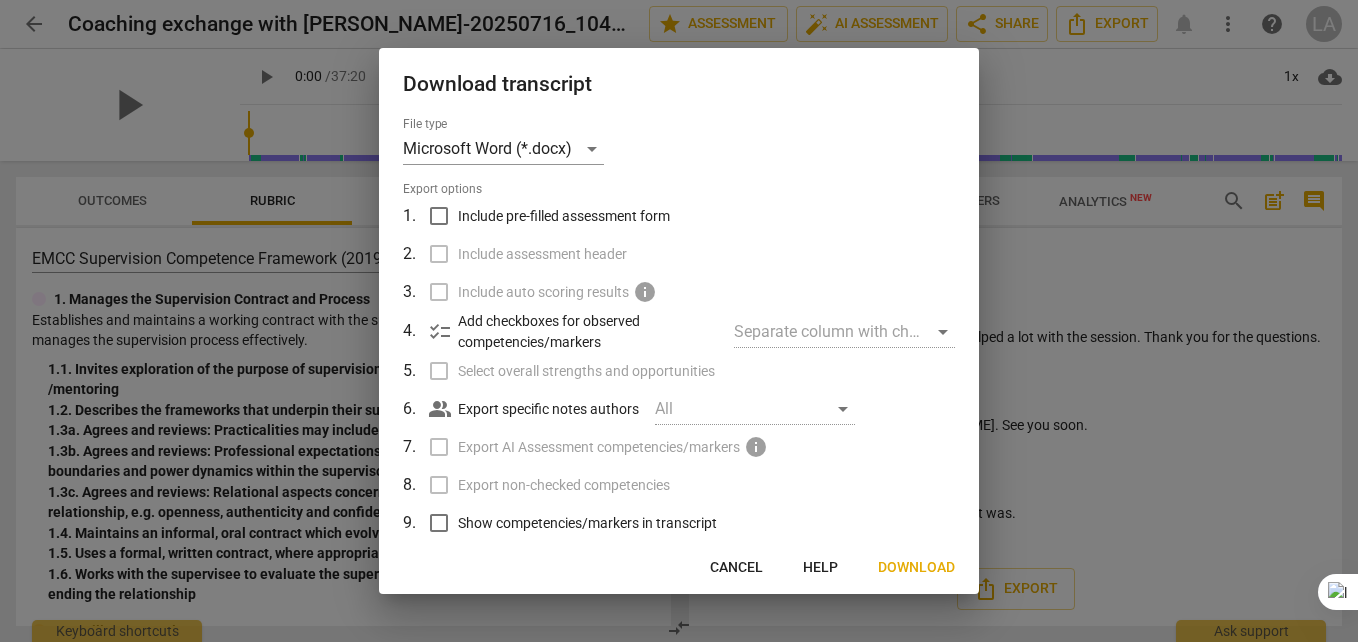click on "Download" at bounding box center (916, 568) 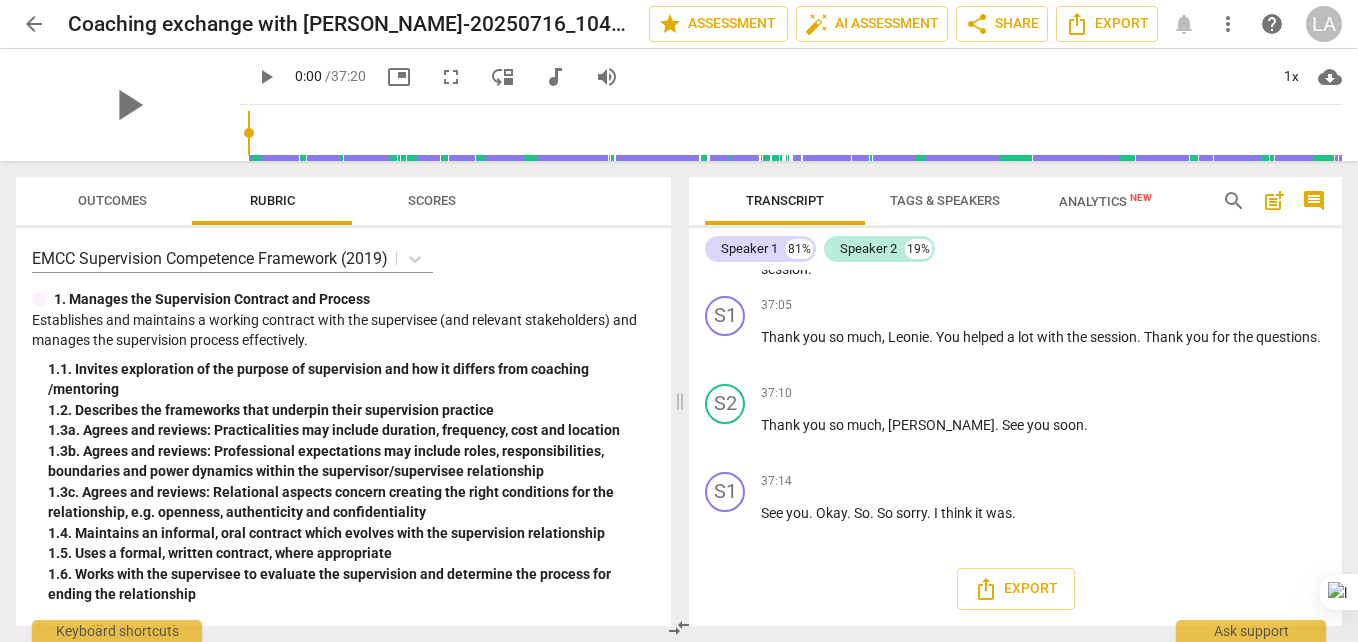 click on "play_arrow 0:00   /  37:20 picture_in_picture fullscreen move_down audiotrack volume_up 1x cloud_download" at bounding box center [791, 77] 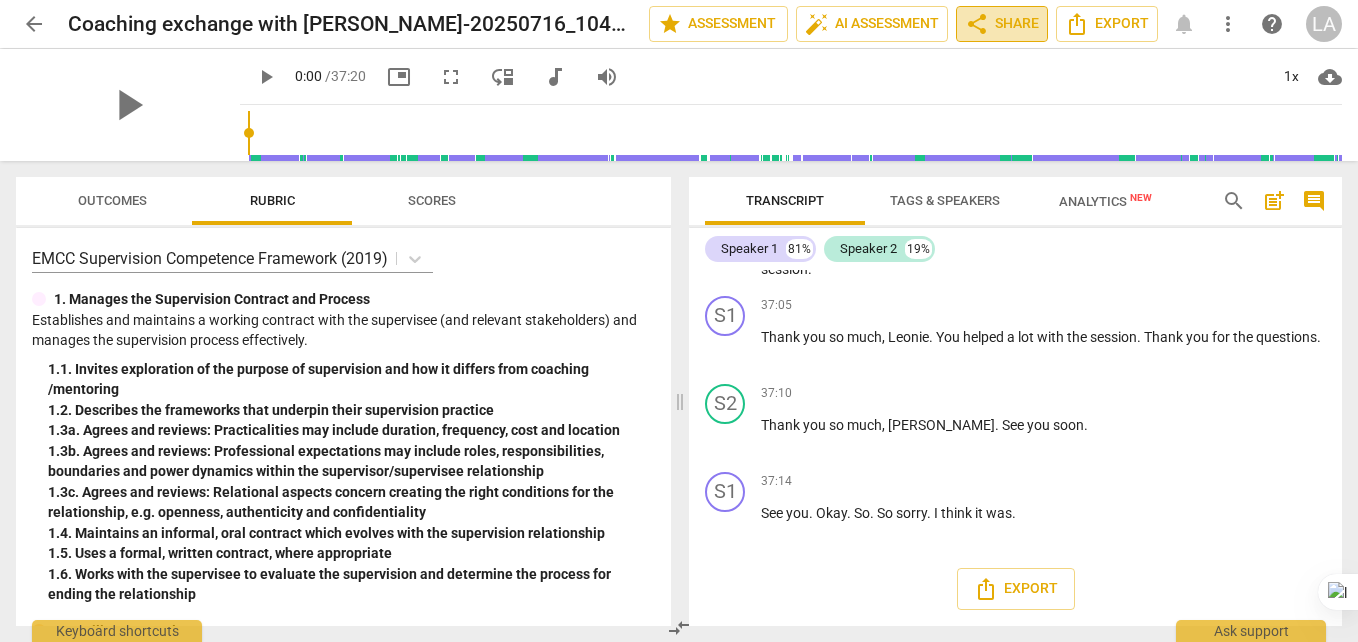 click on "share    Share" at bounding box center [1002, 24] 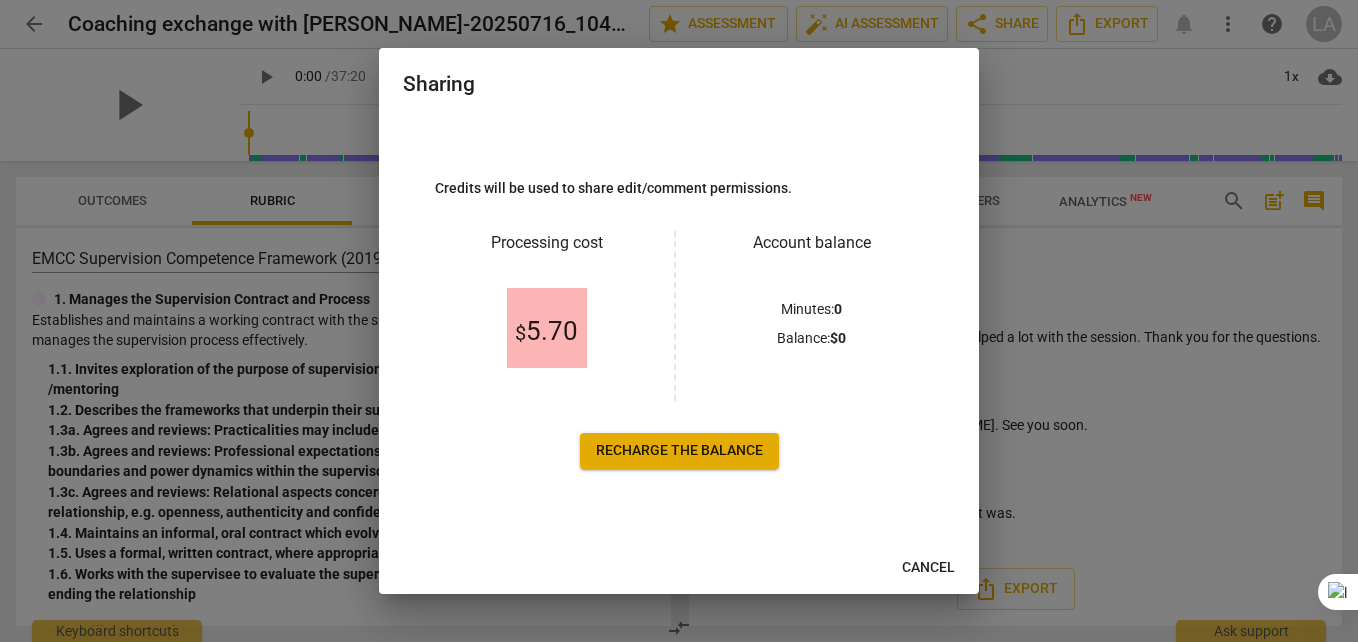 click on "Cancel" at bounding box center [928, 568] 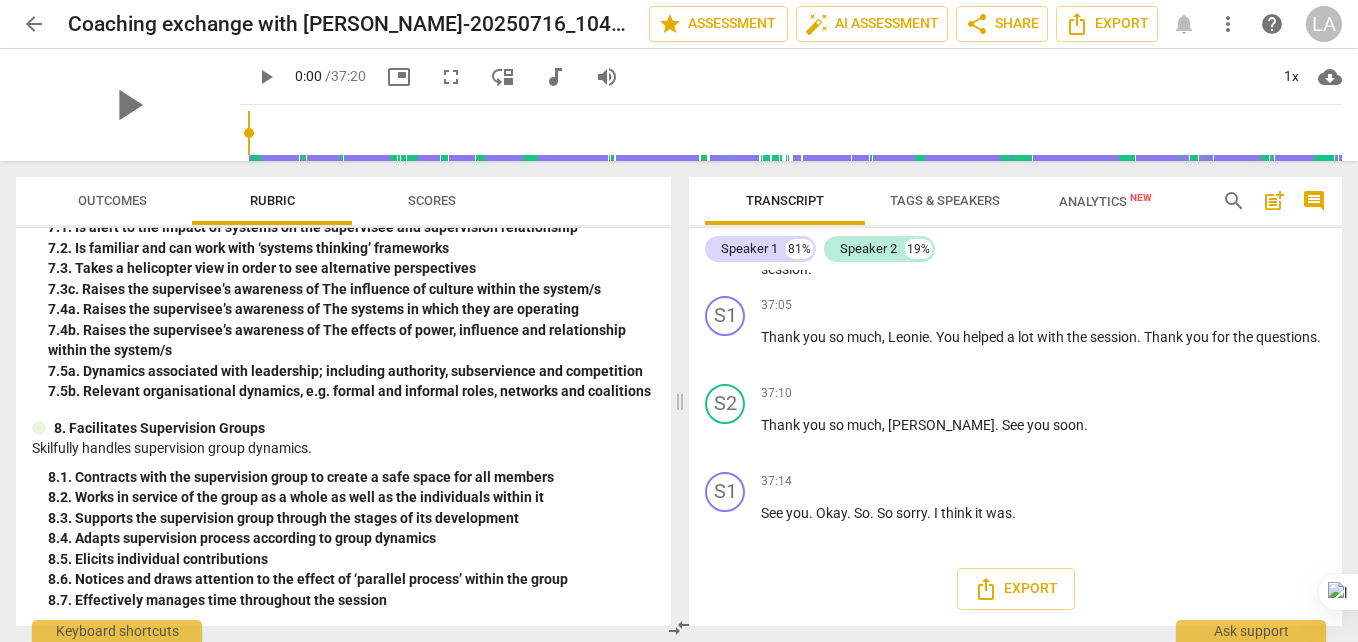 scroll, scrollTop: 2008, scrollLeft: 0, axis: vertical 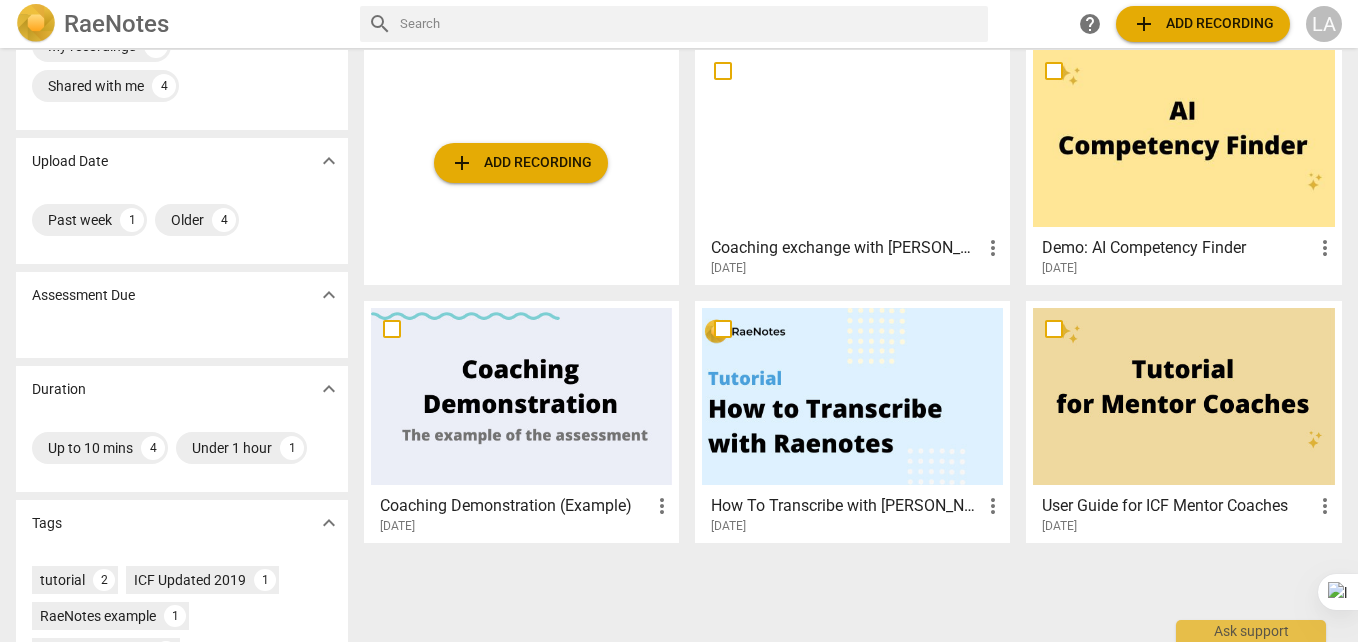 click at bounding box center [852, 138] 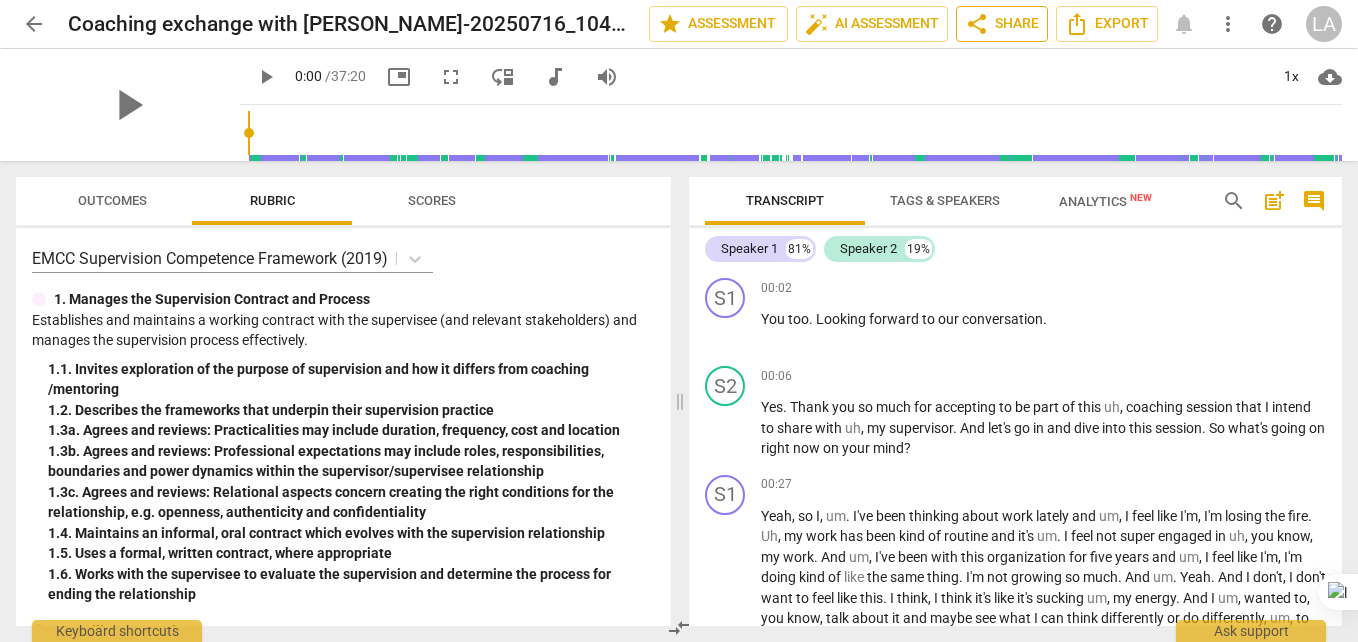 click on "share    Share" at bounding box center [1002, 24] 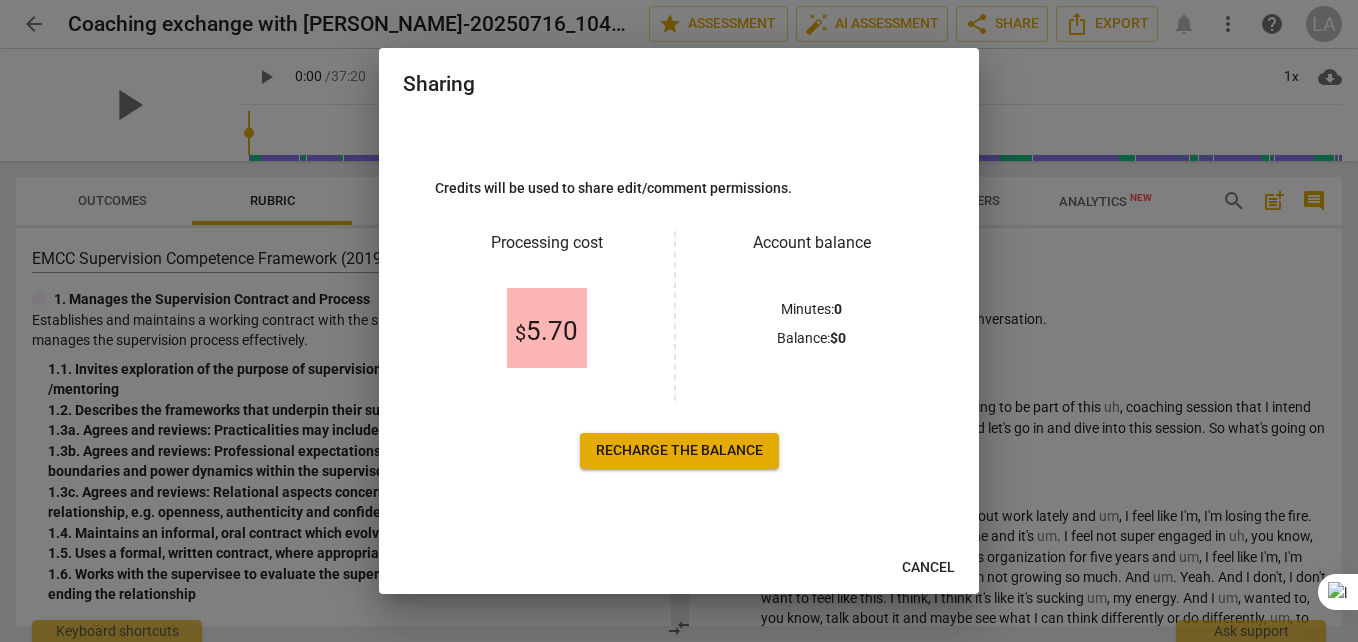 click on "Cancel" at bounding box center [928, 568] 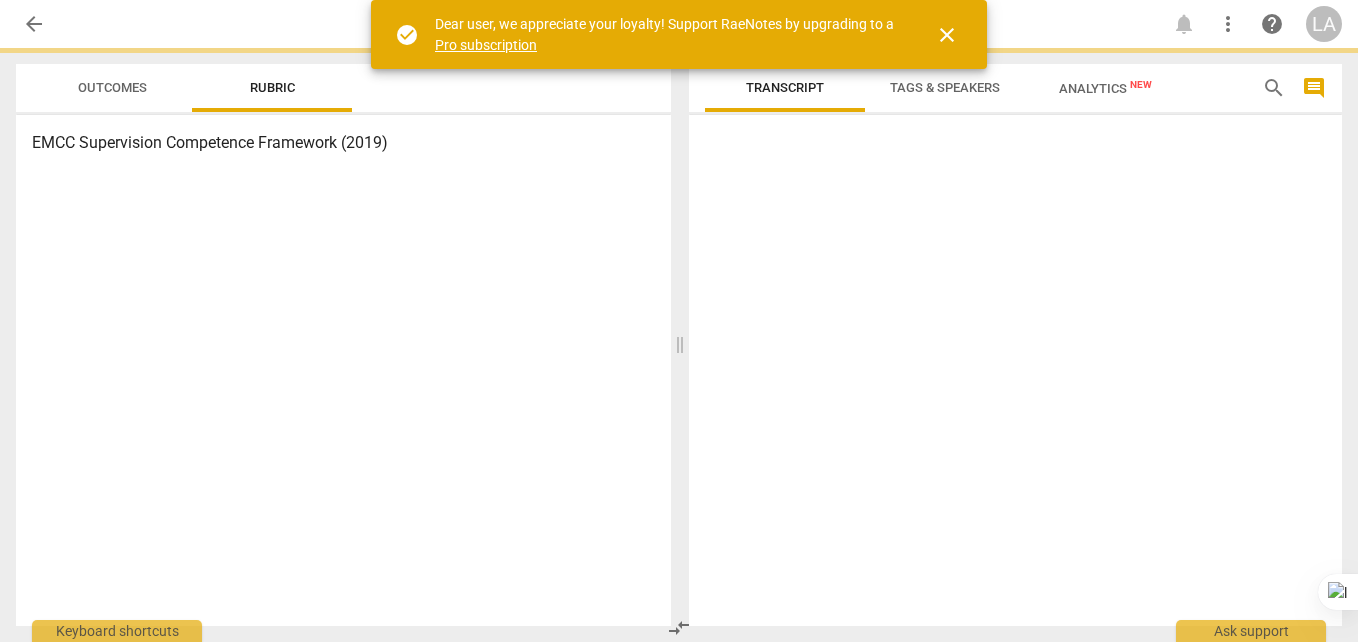 scroll, scrollTop: 0, scrollLeft: 0, axis: both 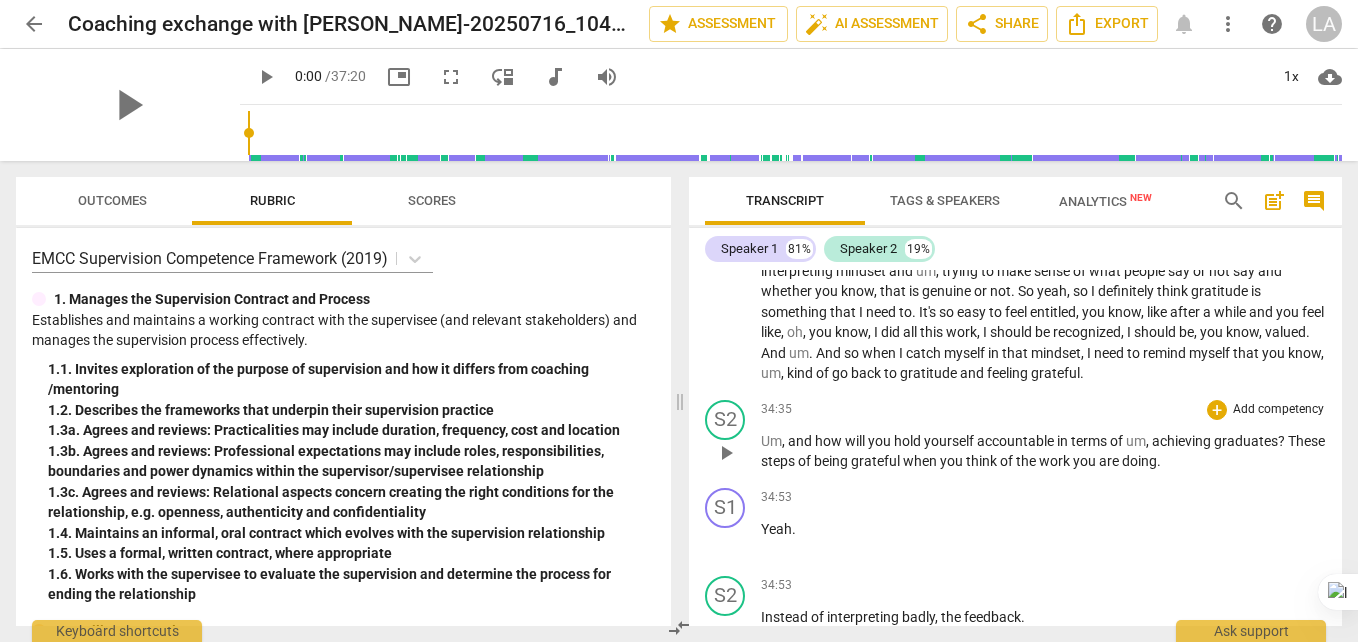 click on "?" at bounding box center [1283, 441] 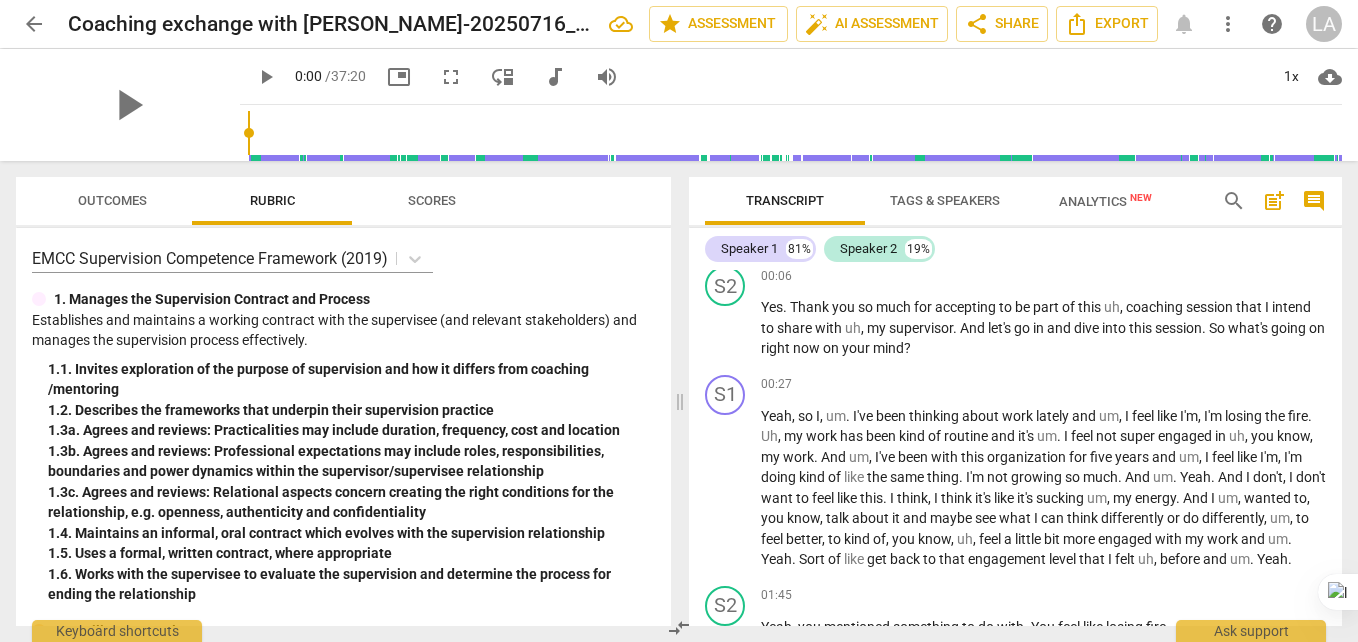 scroll, scrollTop: 0, scrollLeft: 0, axis: both 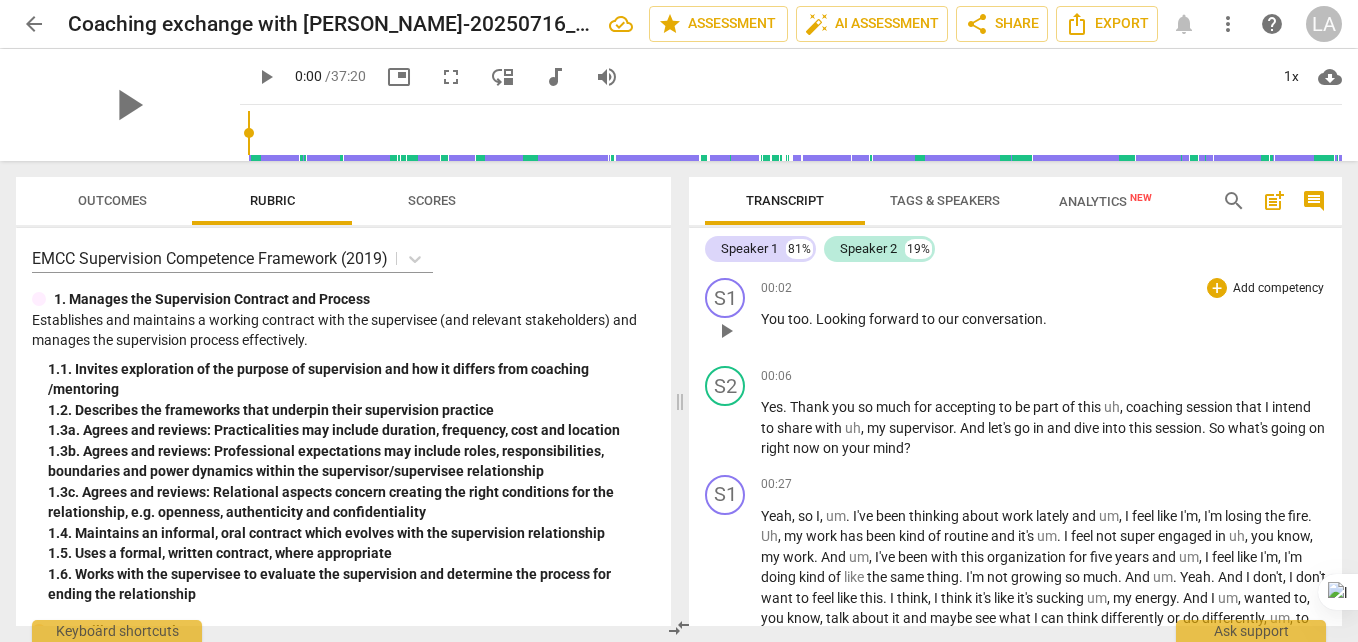 click on "You" at bounding box center (774, 319) 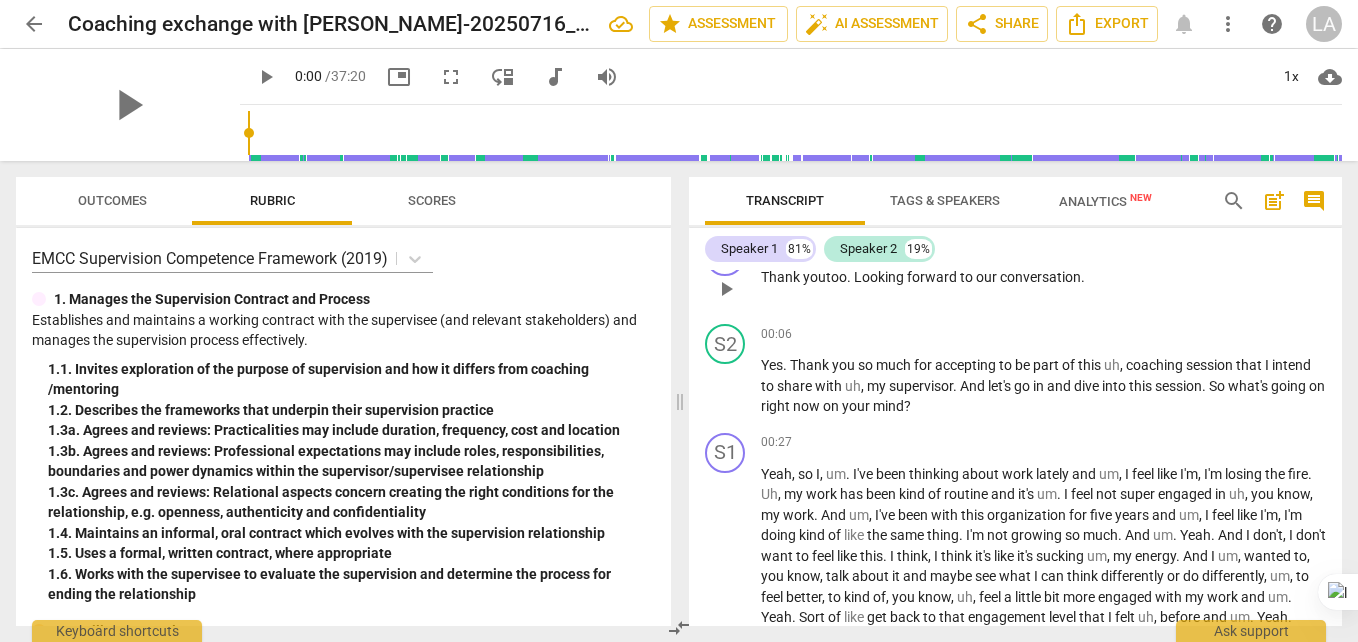 scroll, scrollTop: 100, scrollLeft: 0, axis: vertical 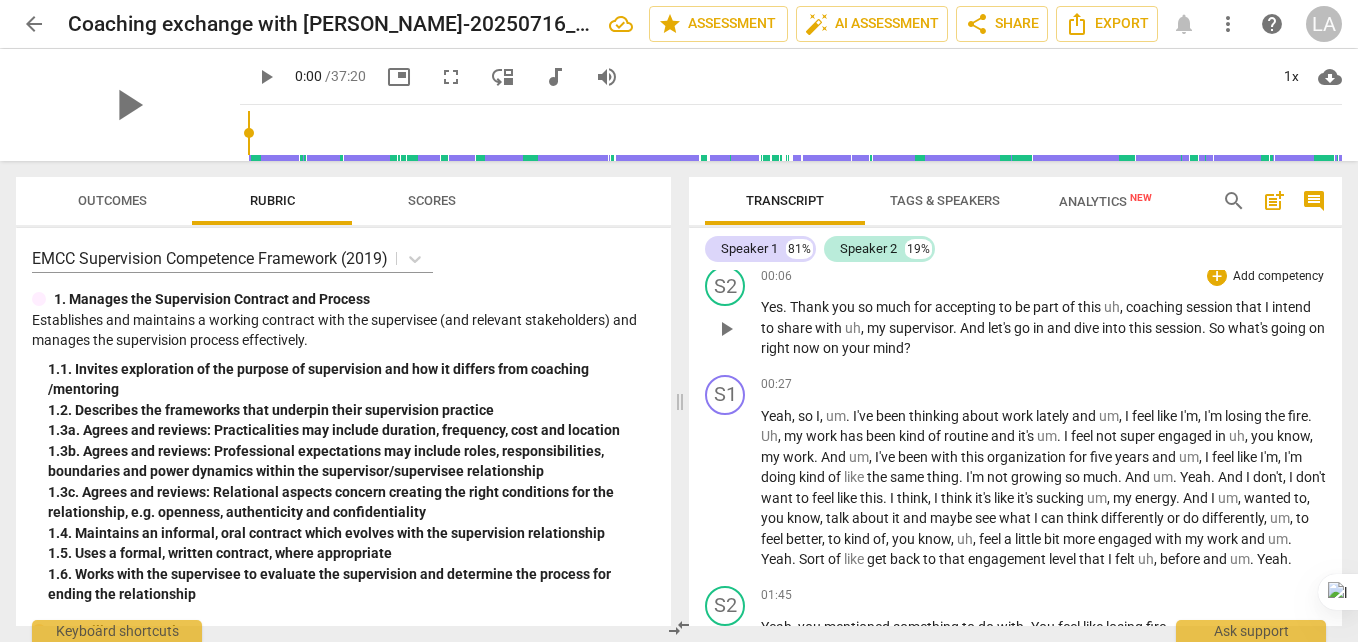 click on "supervisor" at bounding box center [921, 328] 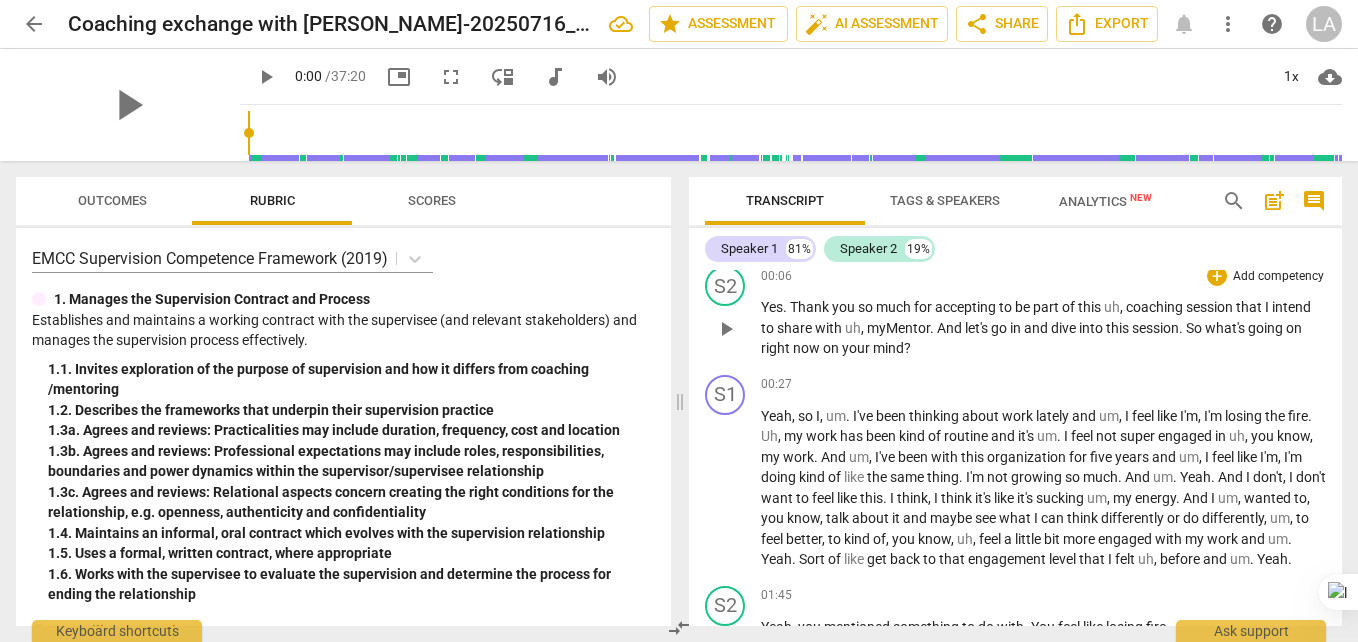 click on "And" at bounding box center (951, 328) 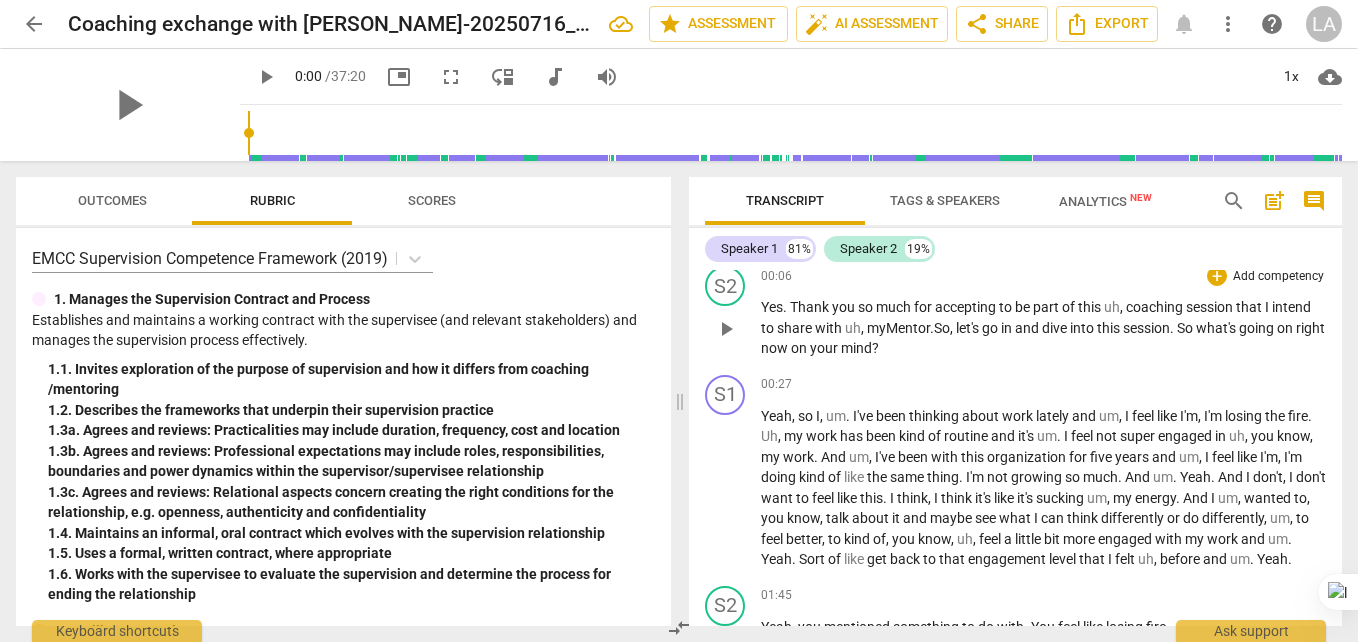 click on "what's" at bounding box center (1217, 328) 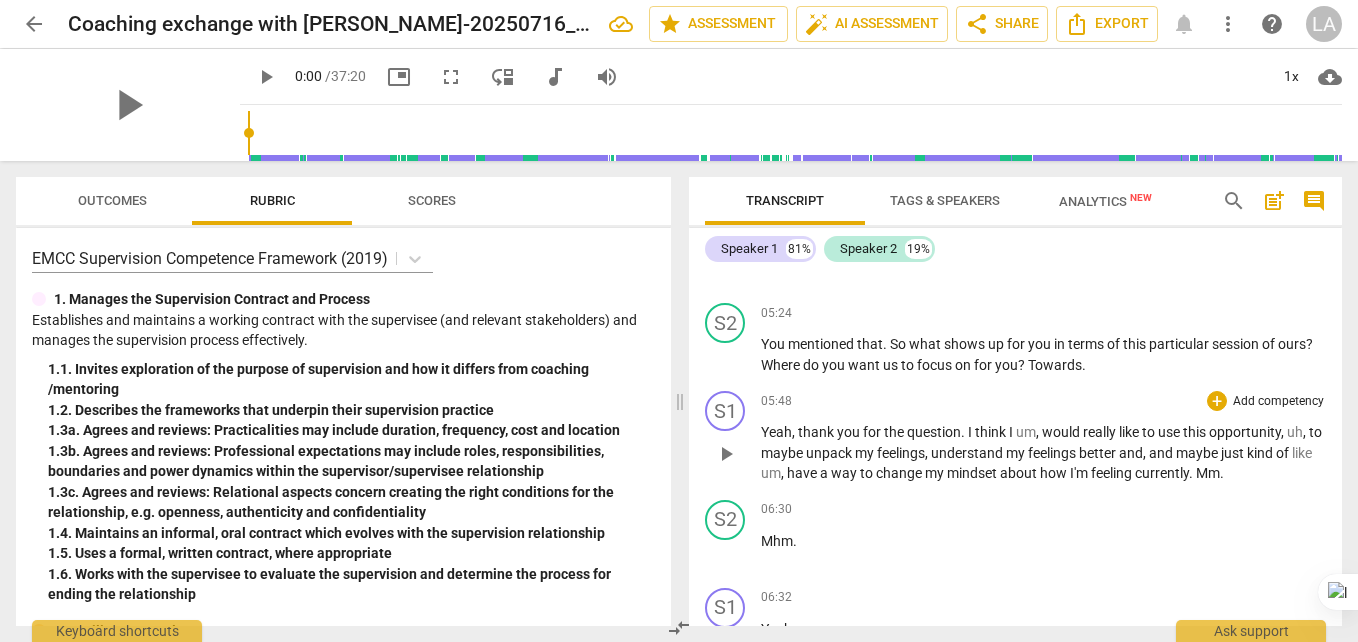 scroll, scrollTop: 1900, scrollLeft: 0, axis: vertical 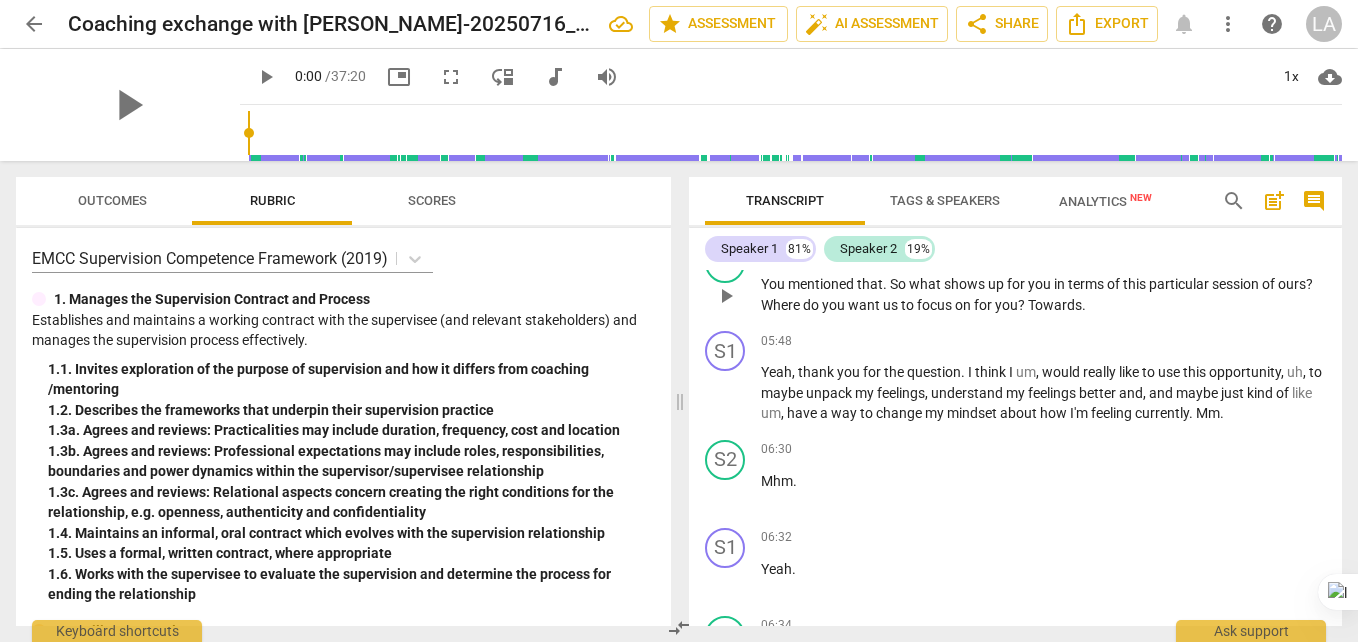 click on "?" at bounding box center [1023, 305] 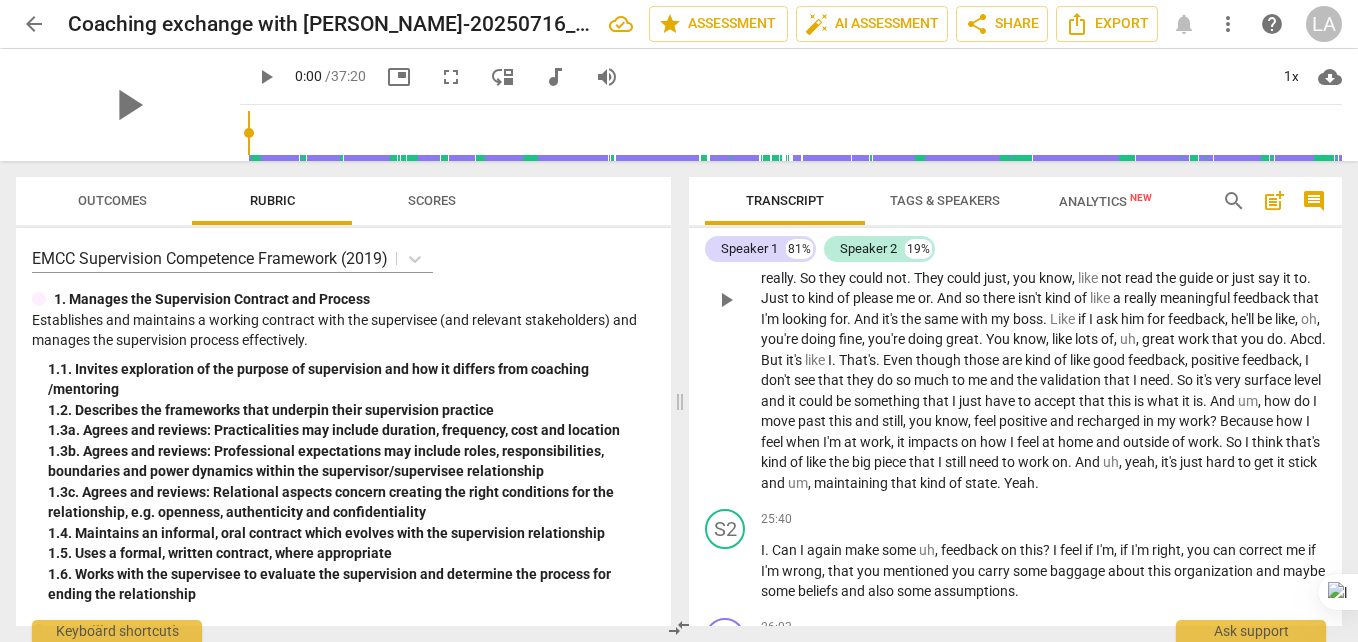 scroll, scrollTop: 6800, scrollLeft: 0, axis: vertical 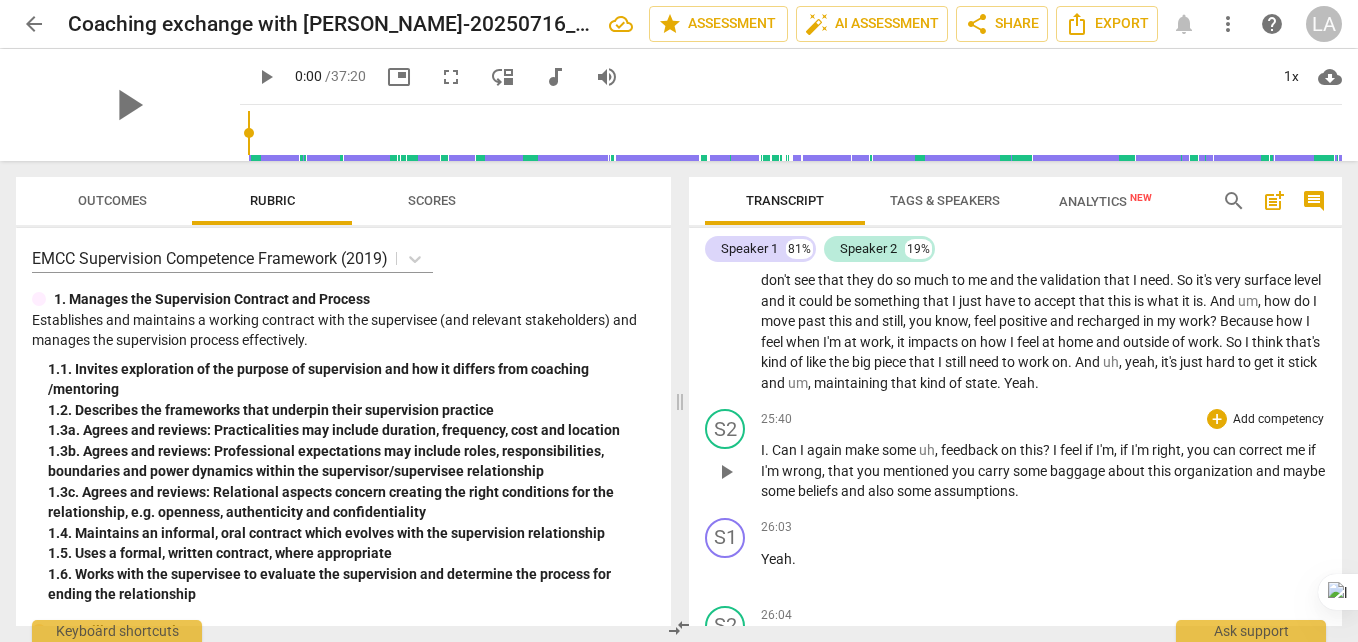 click on "," at bounding box center (1184, 450) 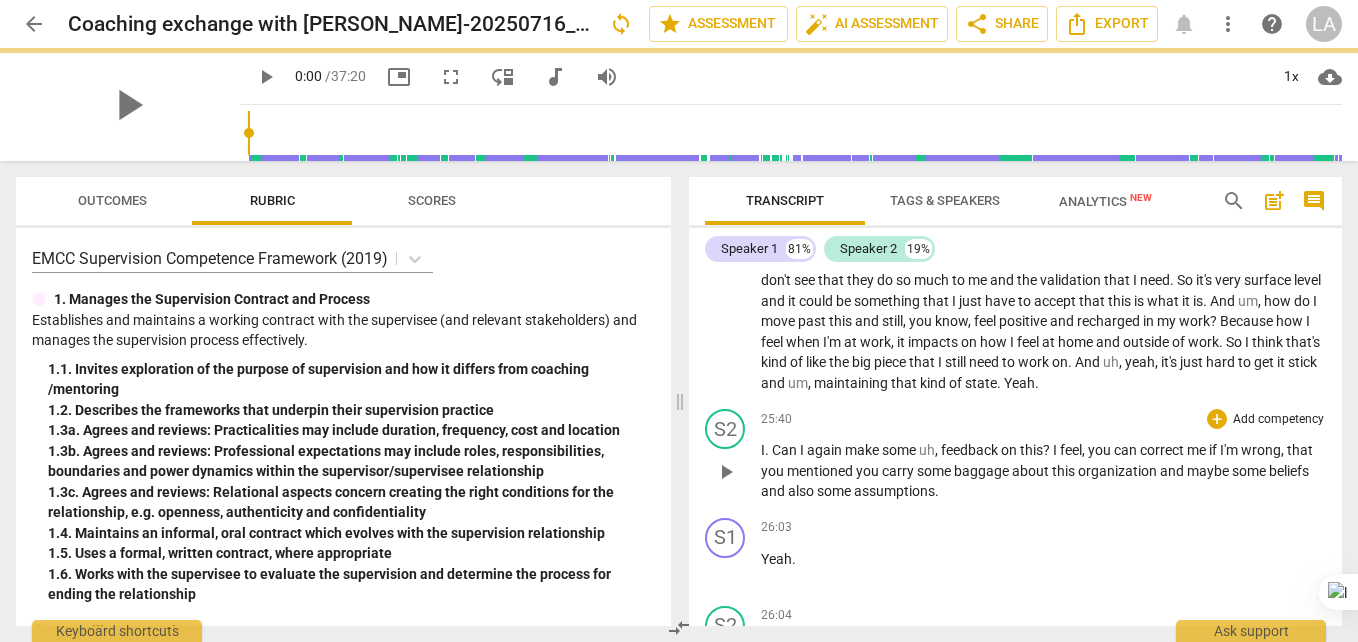 click on "organization" at bounding box center [1119, 471] 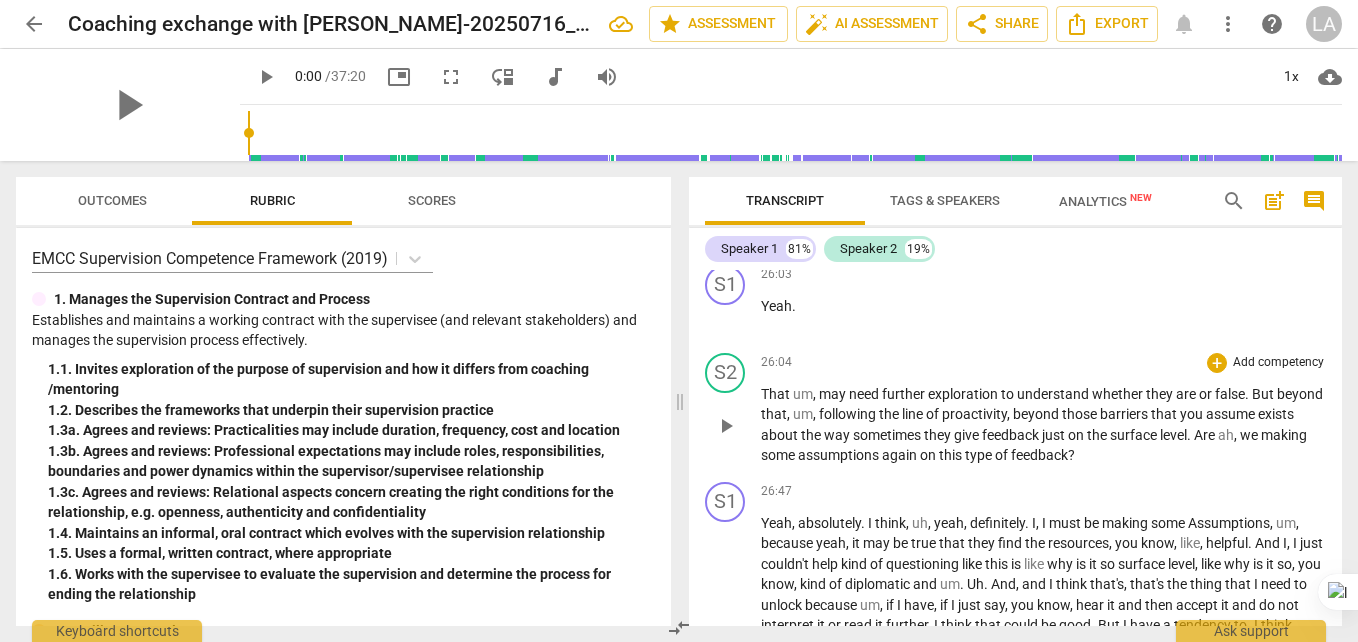 scroll, scrollTop: 7100, scrollLeft: 0, axis: vertical 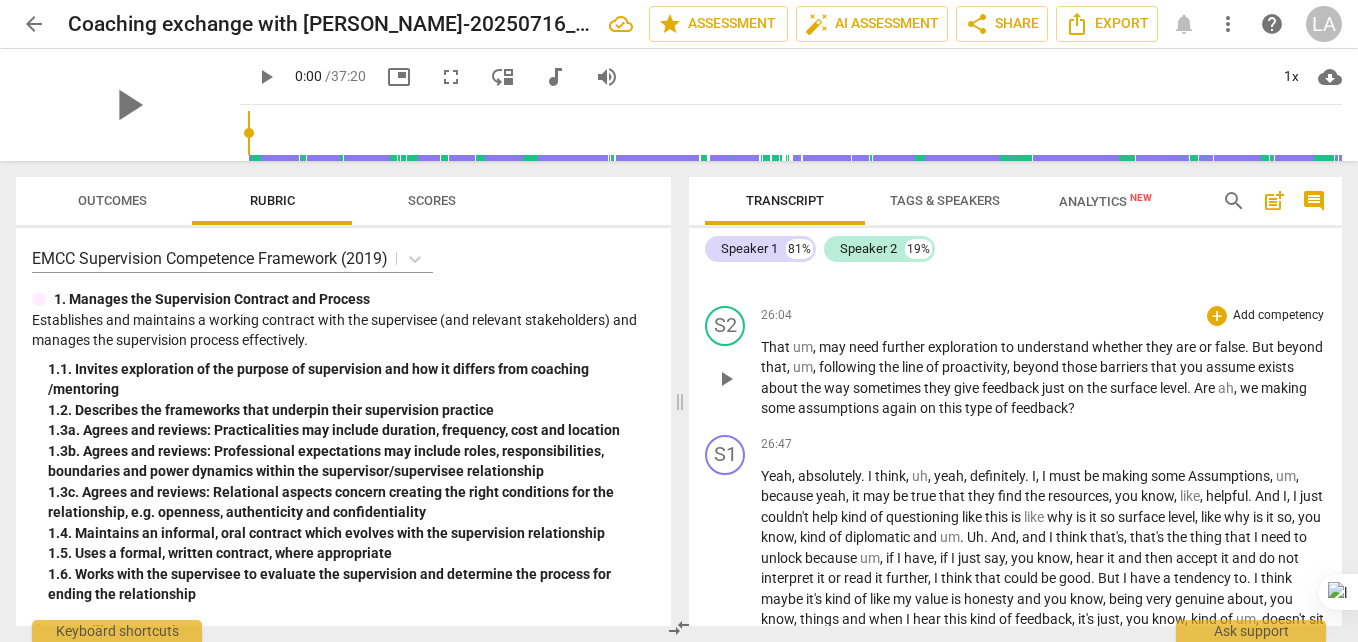 click on "or" at bounding box center (1207, 347) 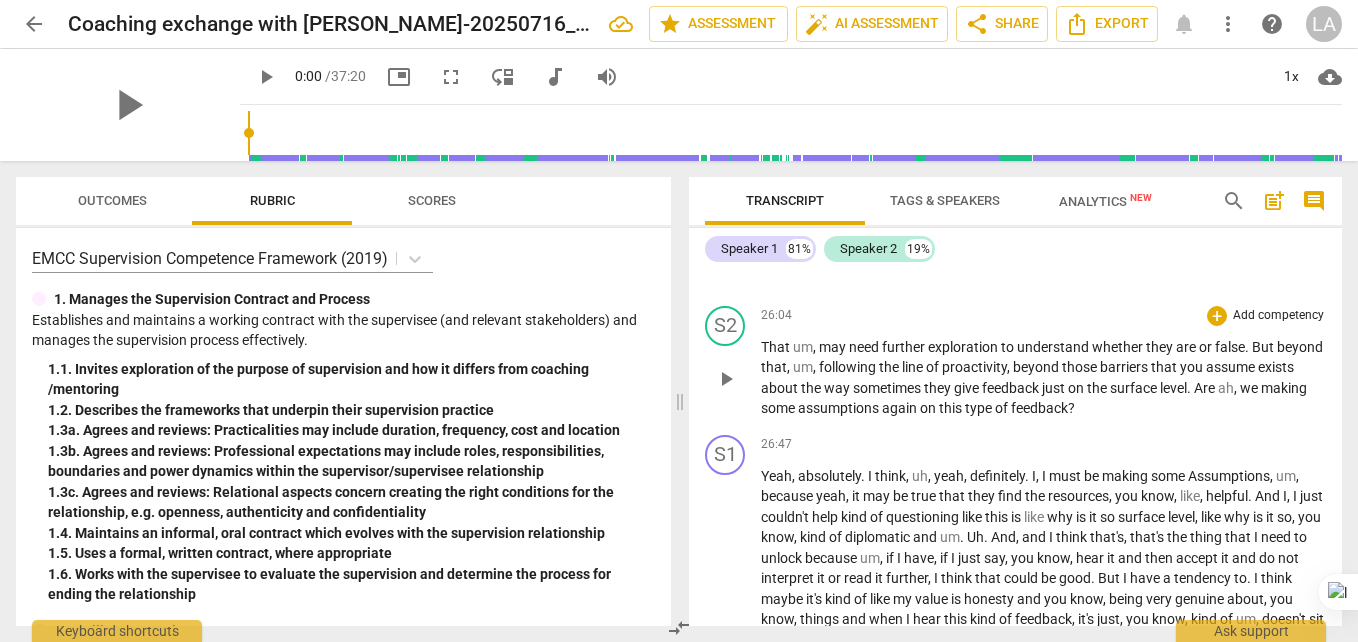 type 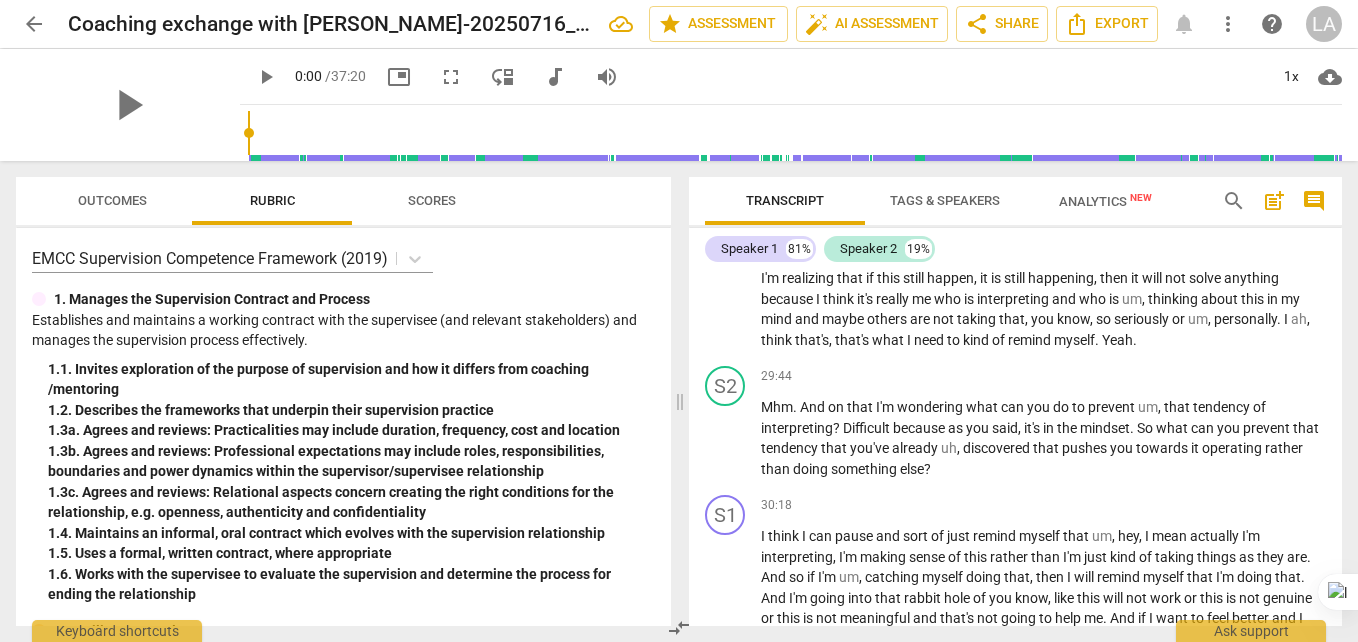 scroll, scrollTop: 7600, scrollLeft: 0, axis: vertical 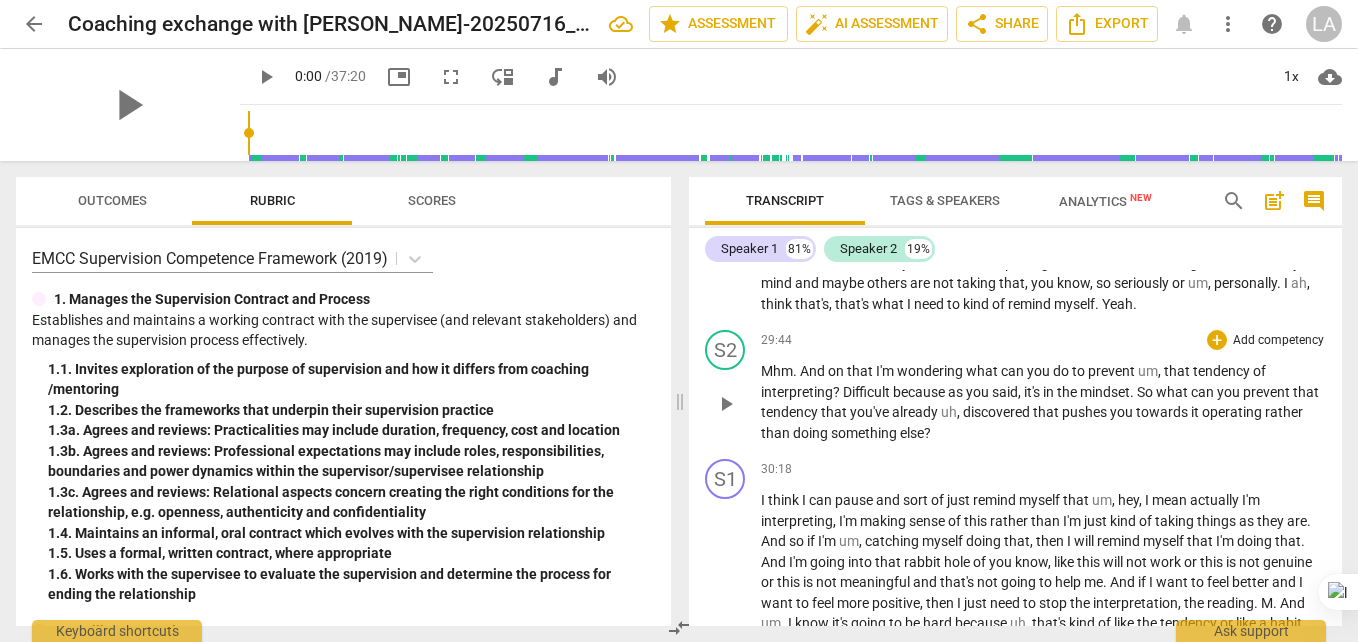 click on "you" at bounding box center [1230, 392] 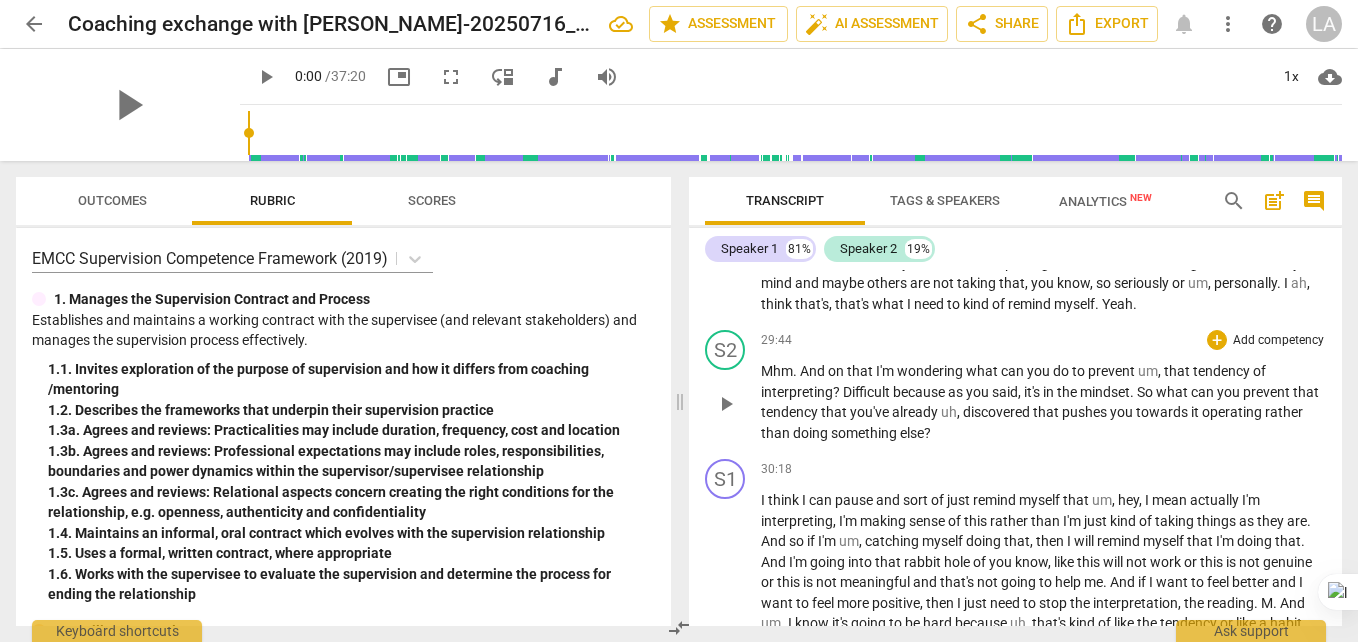 type 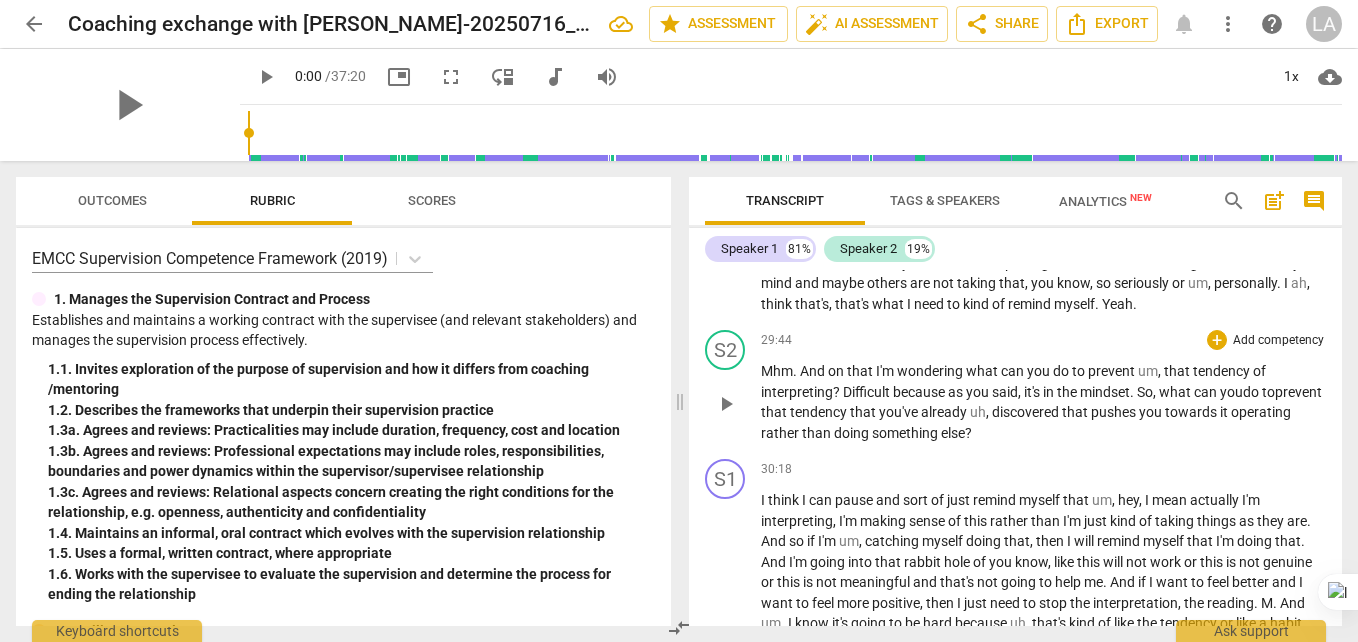 click on "Mhm .   And   on   that   I'm   wondering   what   can   you   do   to   prevent   um ,   that   tendency   of   interpreting ?   Difficult   because   as   you   said ,   it's   in   the   mindset .   So,   what   can   you  do to  prevent   that   tendency   that   you've   already   uh ,   discovered   that   pushes   you   towards   it   operating   rather   than   doing   something   else ?" at bounding box center (1043, 402) 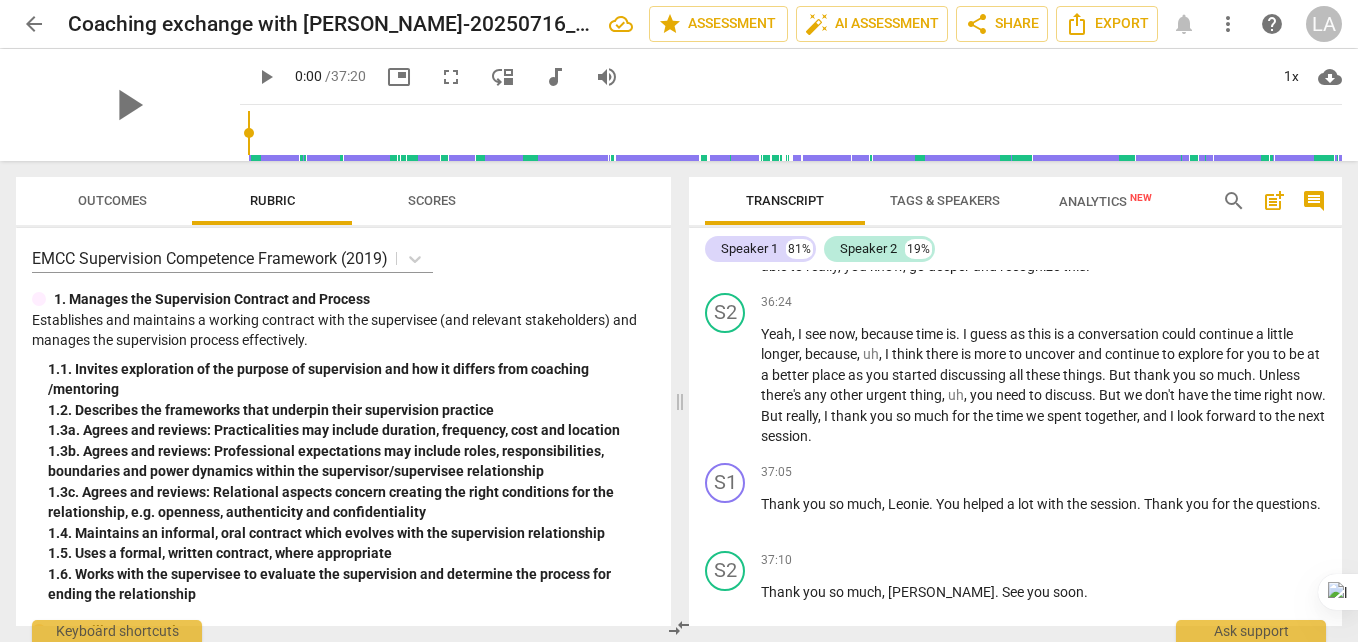 scroll, scrollTop: 9600, scrollLeft: 0, axis: vertical 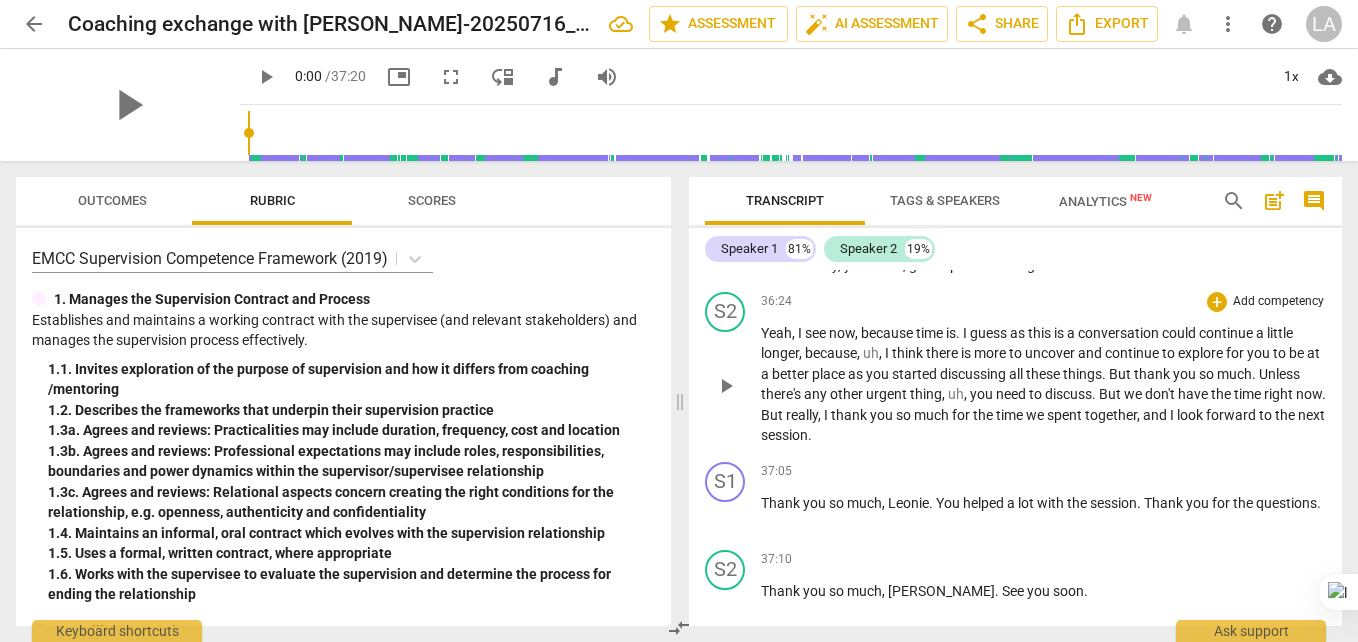 click on "is" at bounding box center [951, 333] 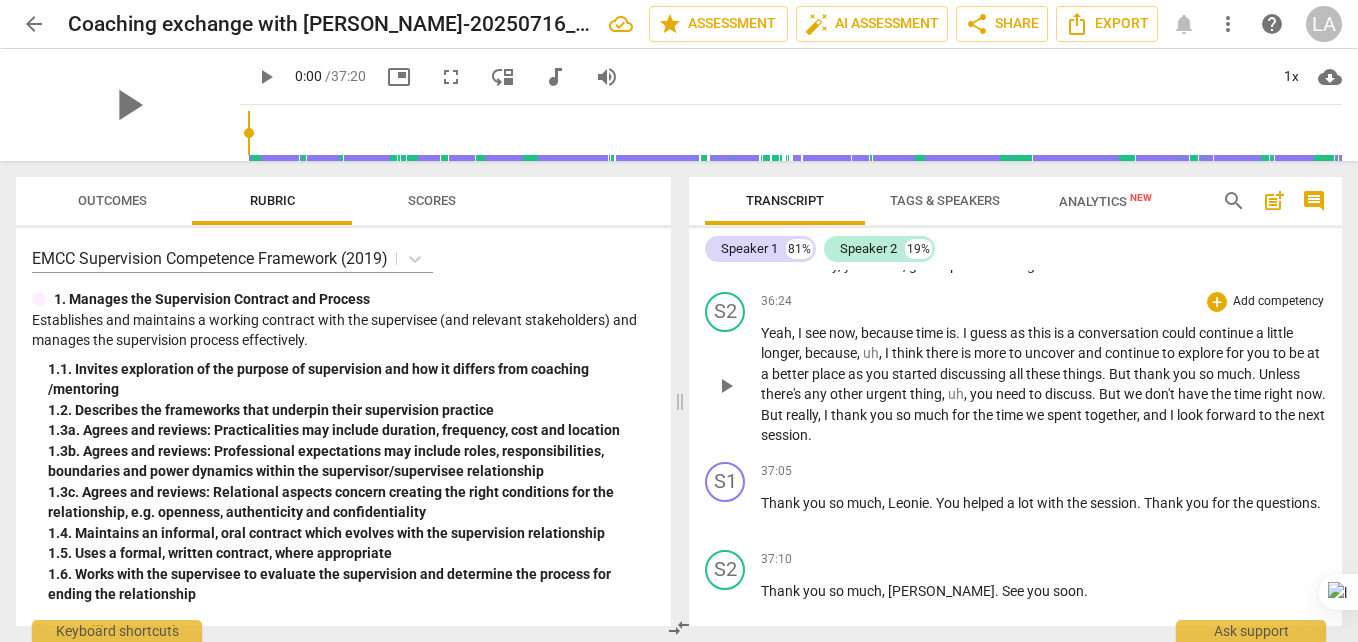 type 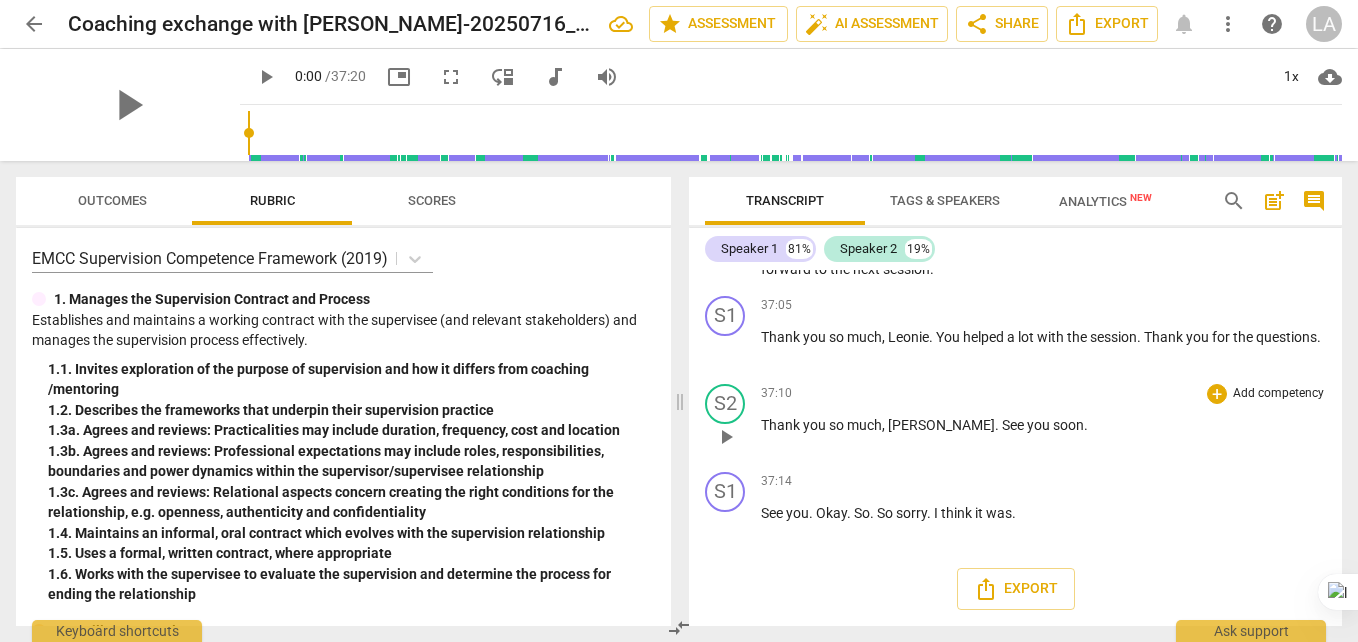 scroll, scrollTop: 9827, scrollLeft: 0, axis: vertical 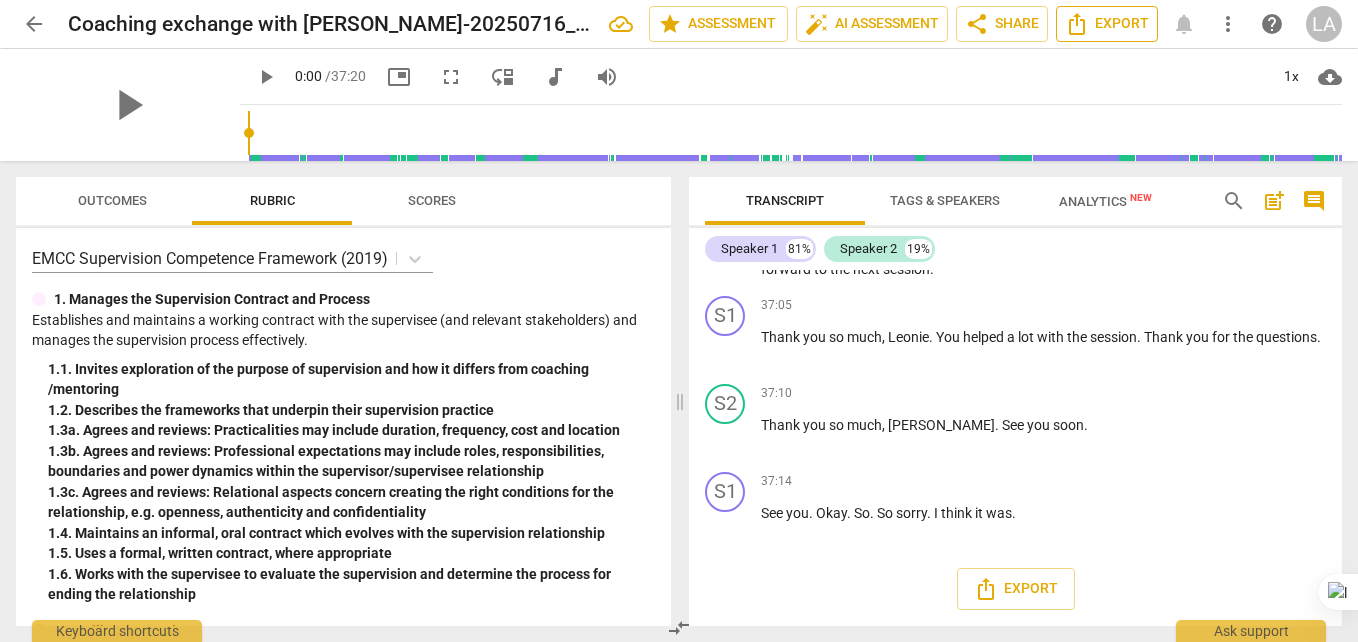 click on "Export" at bounding box center [1107, 24] 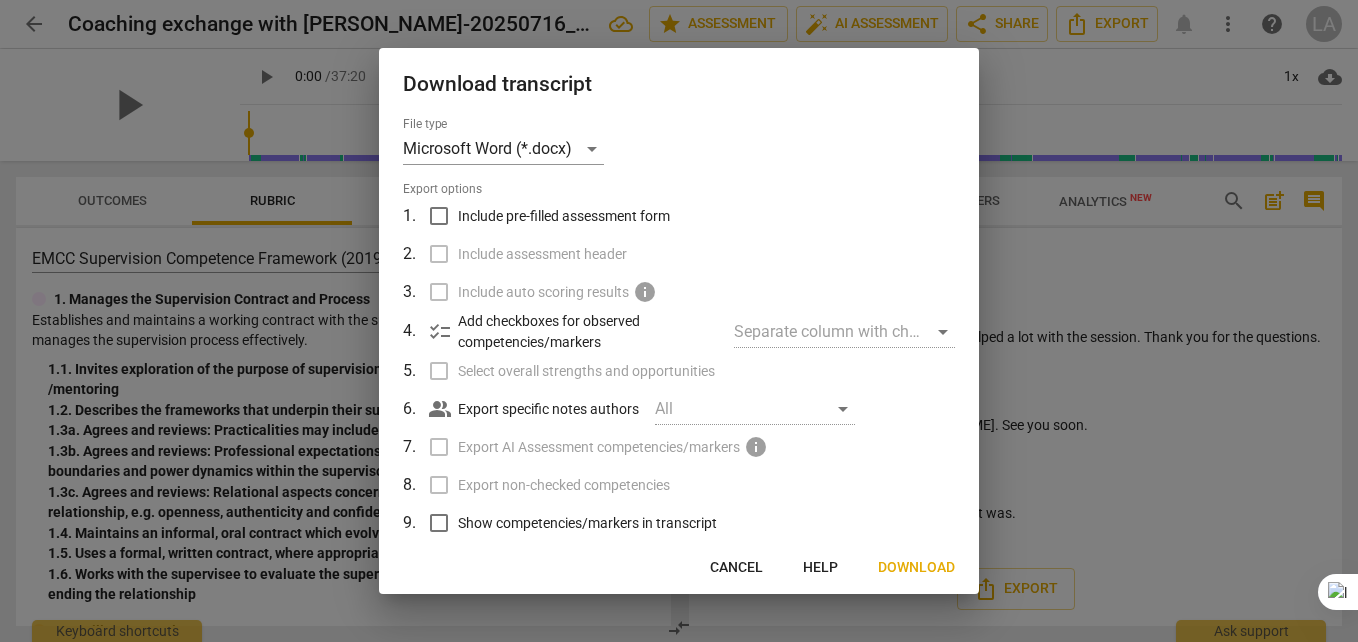click on "Download" at bounding box center (916, 568) 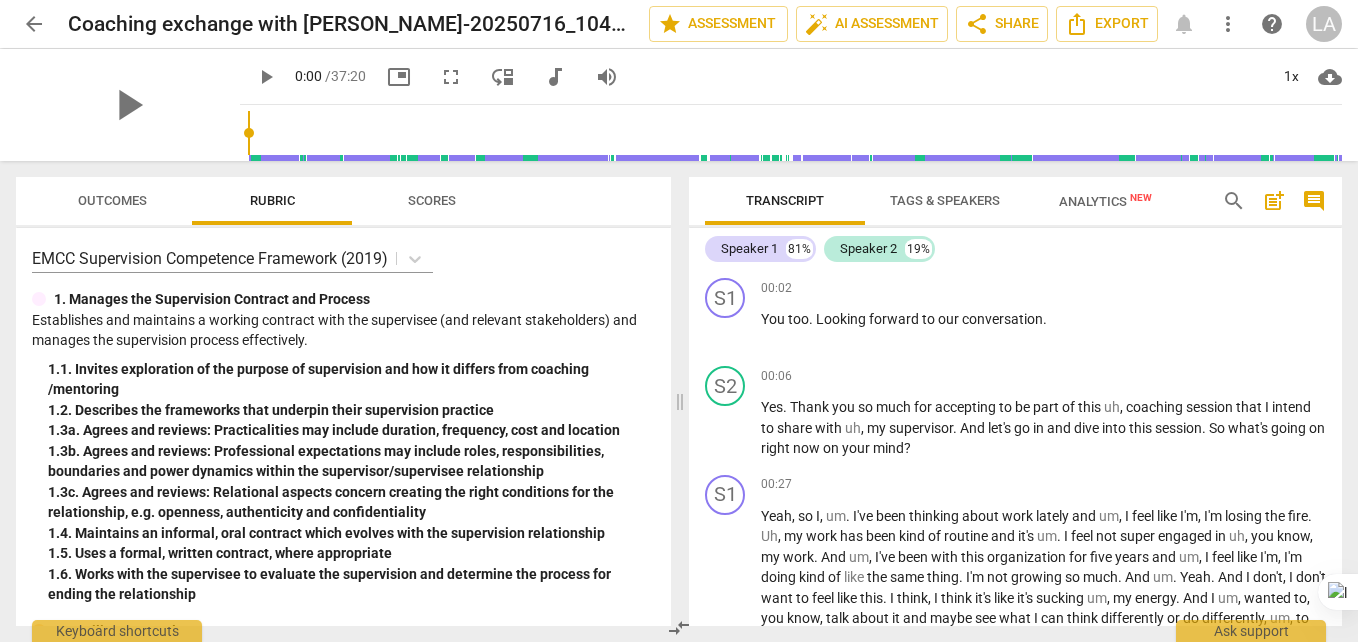 scroll, scrollTop: 0, scrollLeft: 0, axis: both 